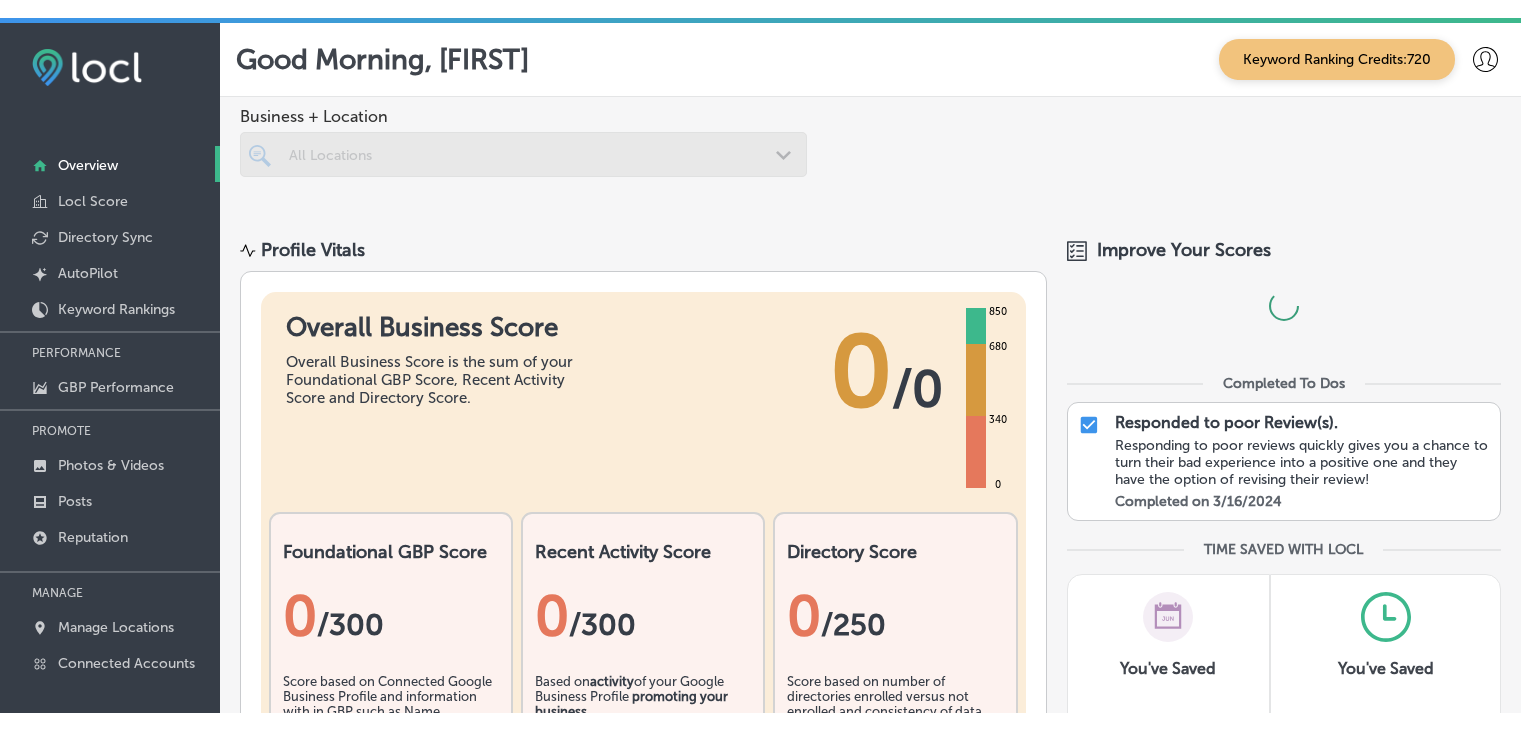 scroll, scrollTop: 0, scrollLeft: 0, axis: both 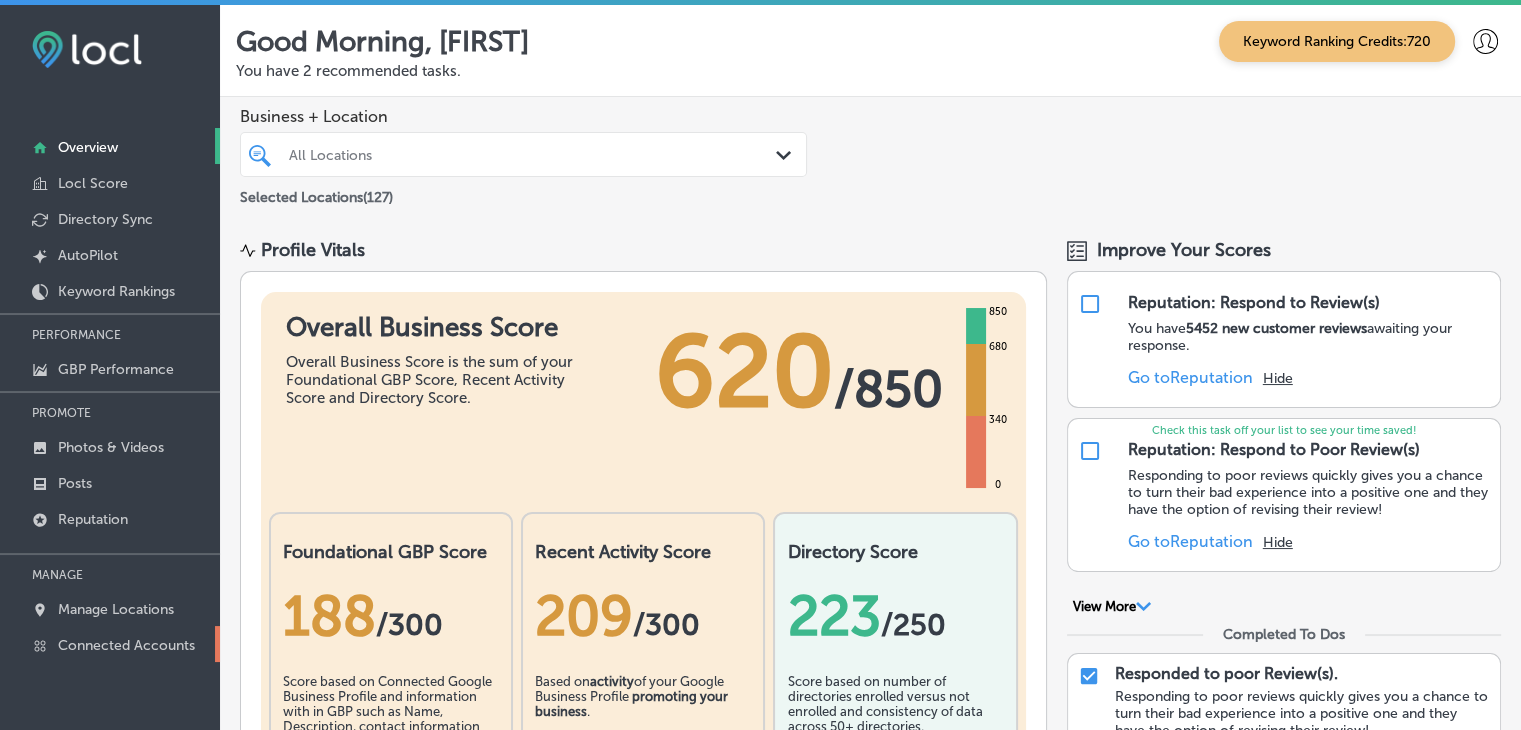 click on "Connected Accounts" at bounding box center [110, 644] 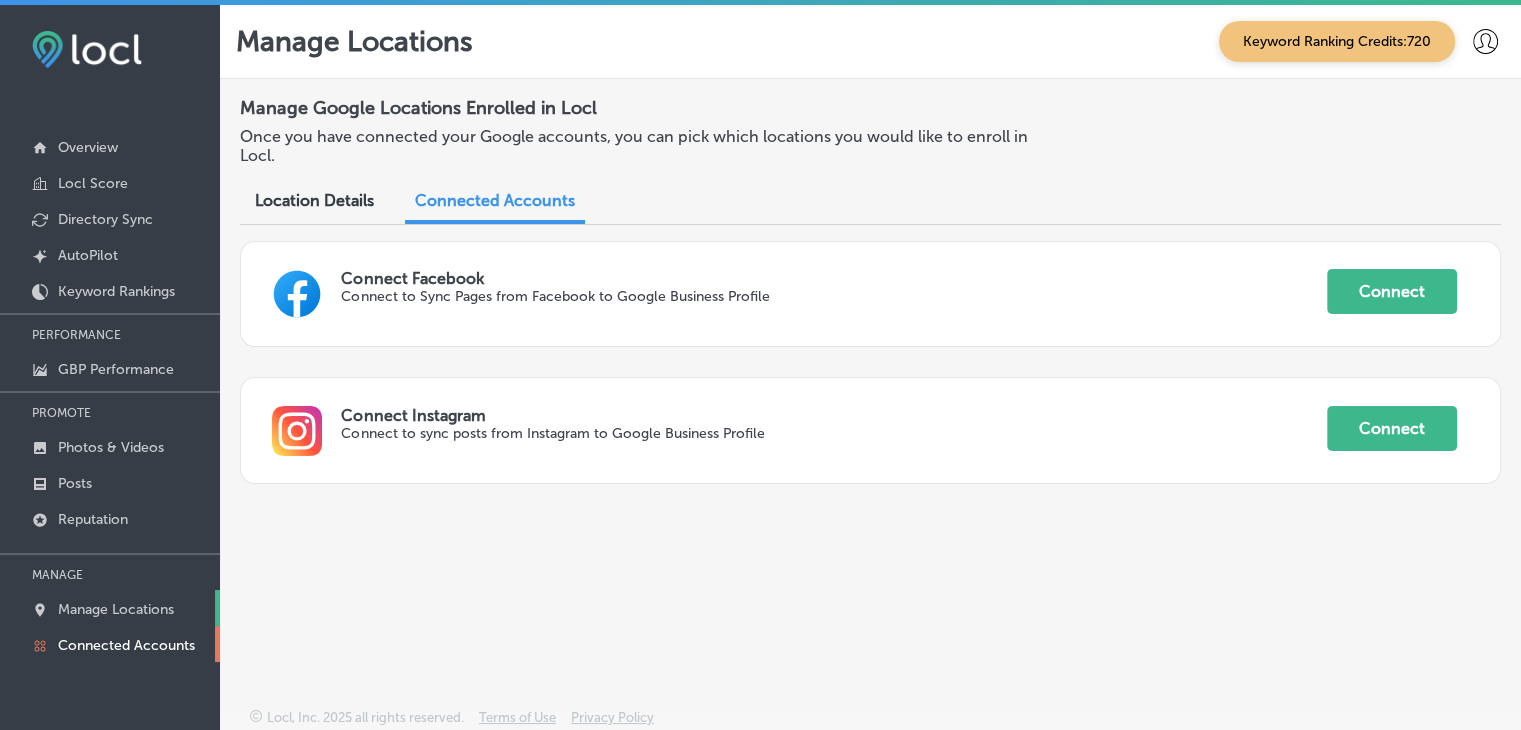 click on "Manage Locations" at bounding box center (116, 609) 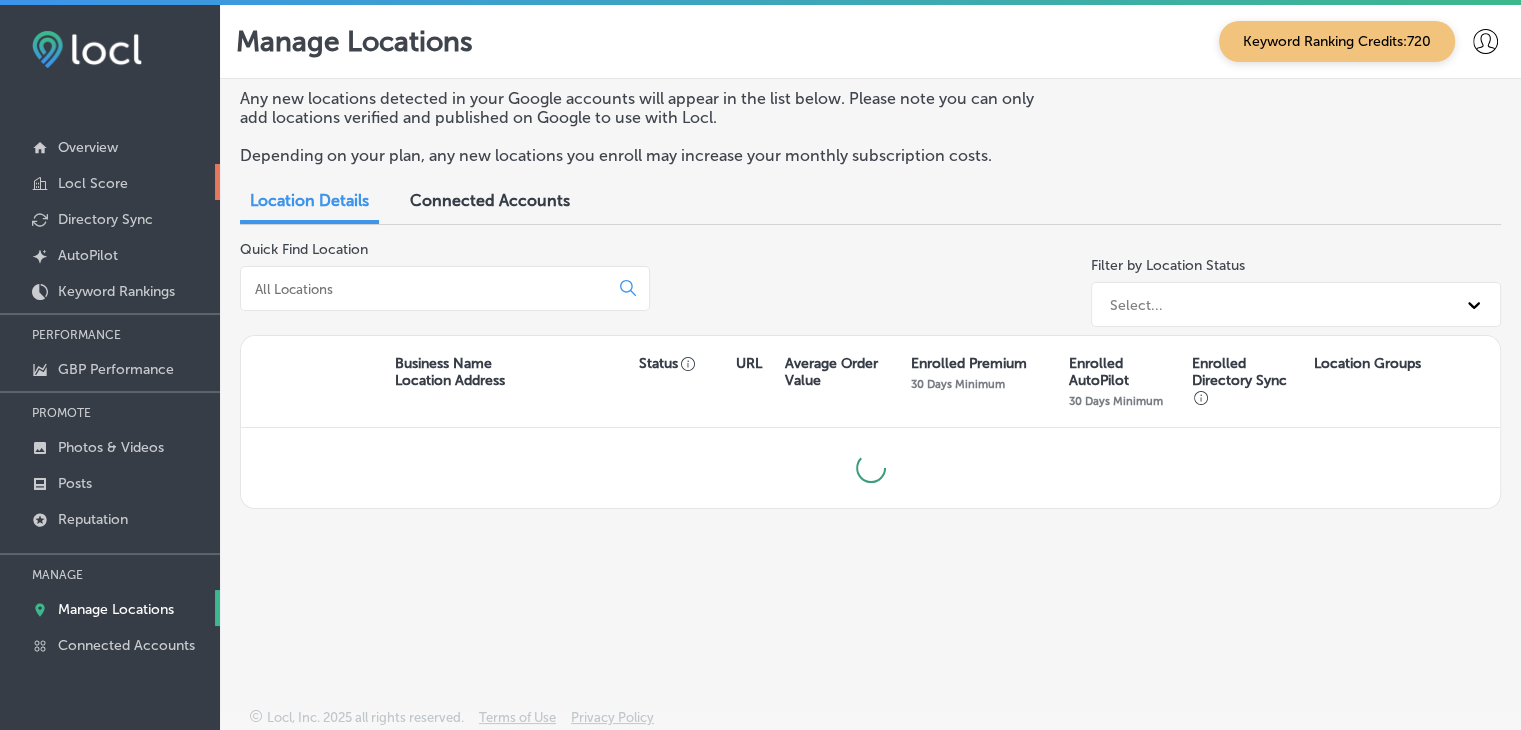 click on "Locl Score" at bounding box center [110, 182] 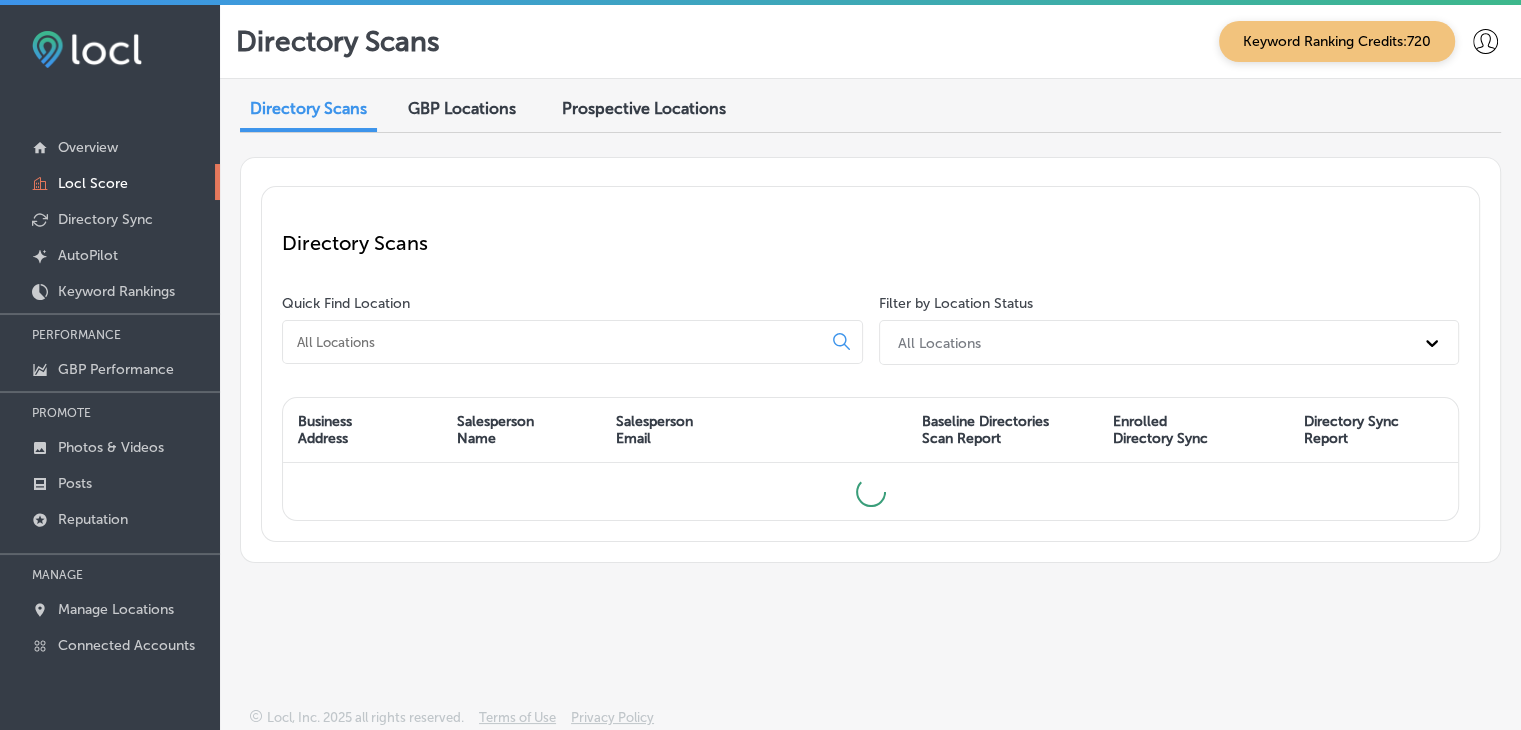 click on "Locl Score" at bounding box center [110, 182] 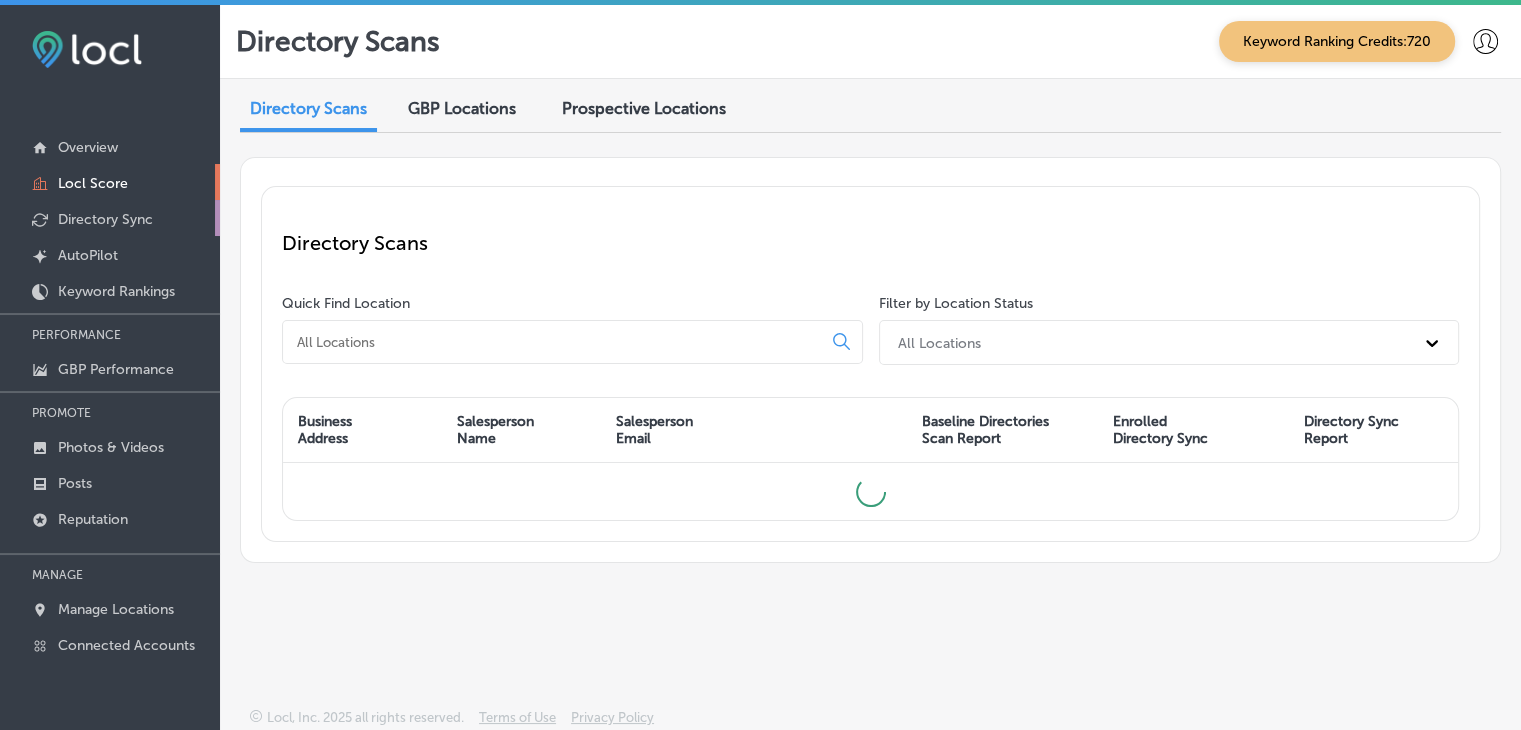 click on "Directory Sync" at bounding box center [110, 218] 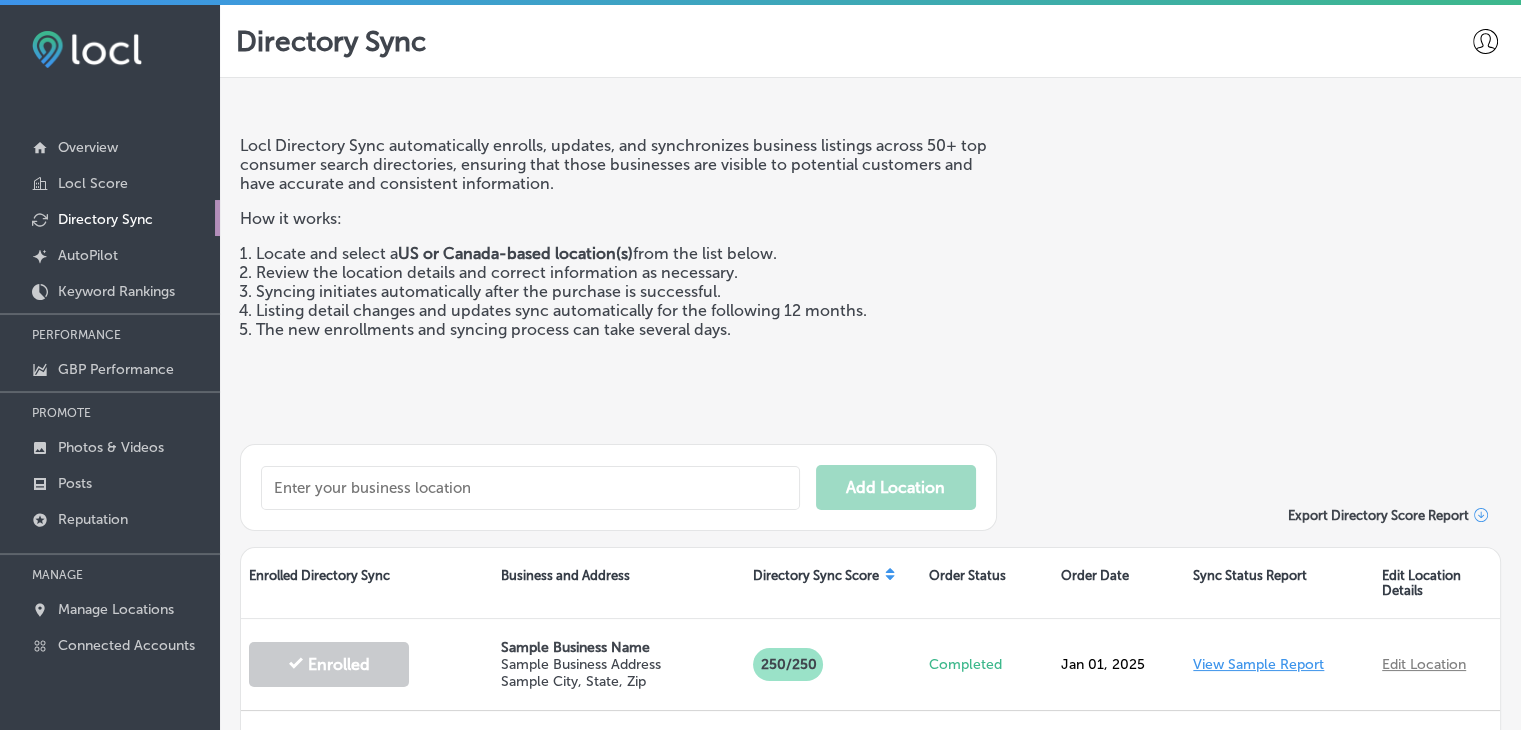 click at bounding box center [530, 488] 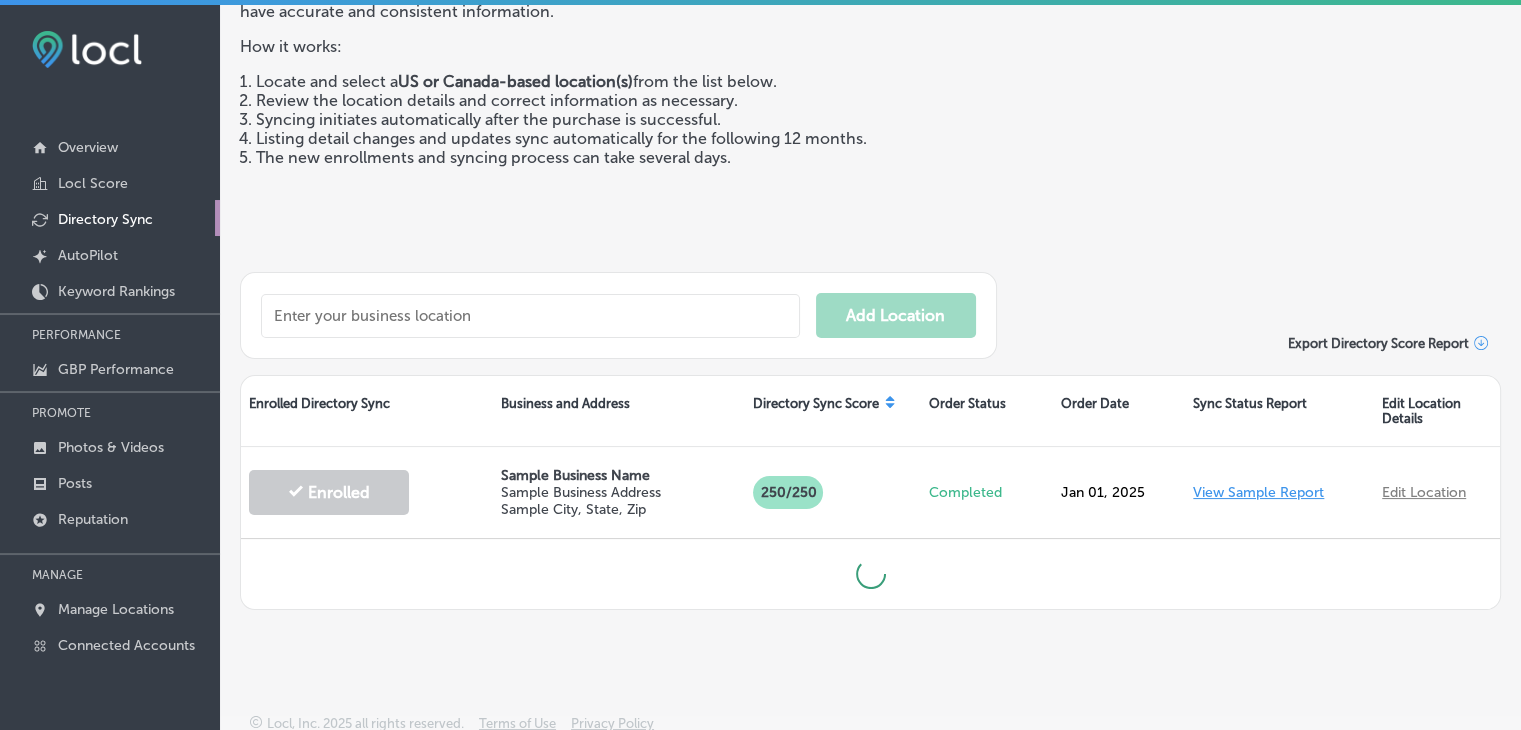 scroll, scrollTop: 173, scrollLeft: 0, axis: vertical 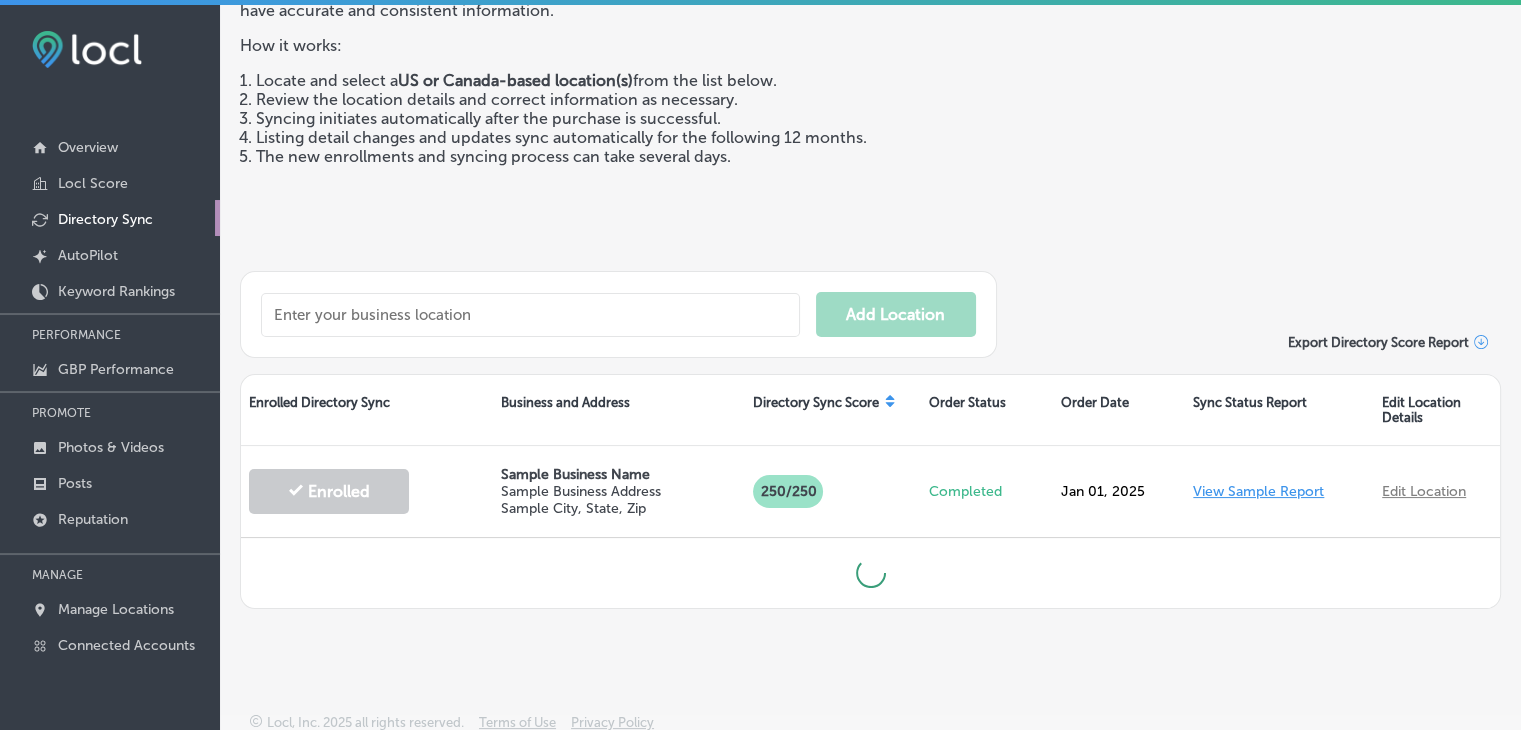 click at bounding box center (530, 315) 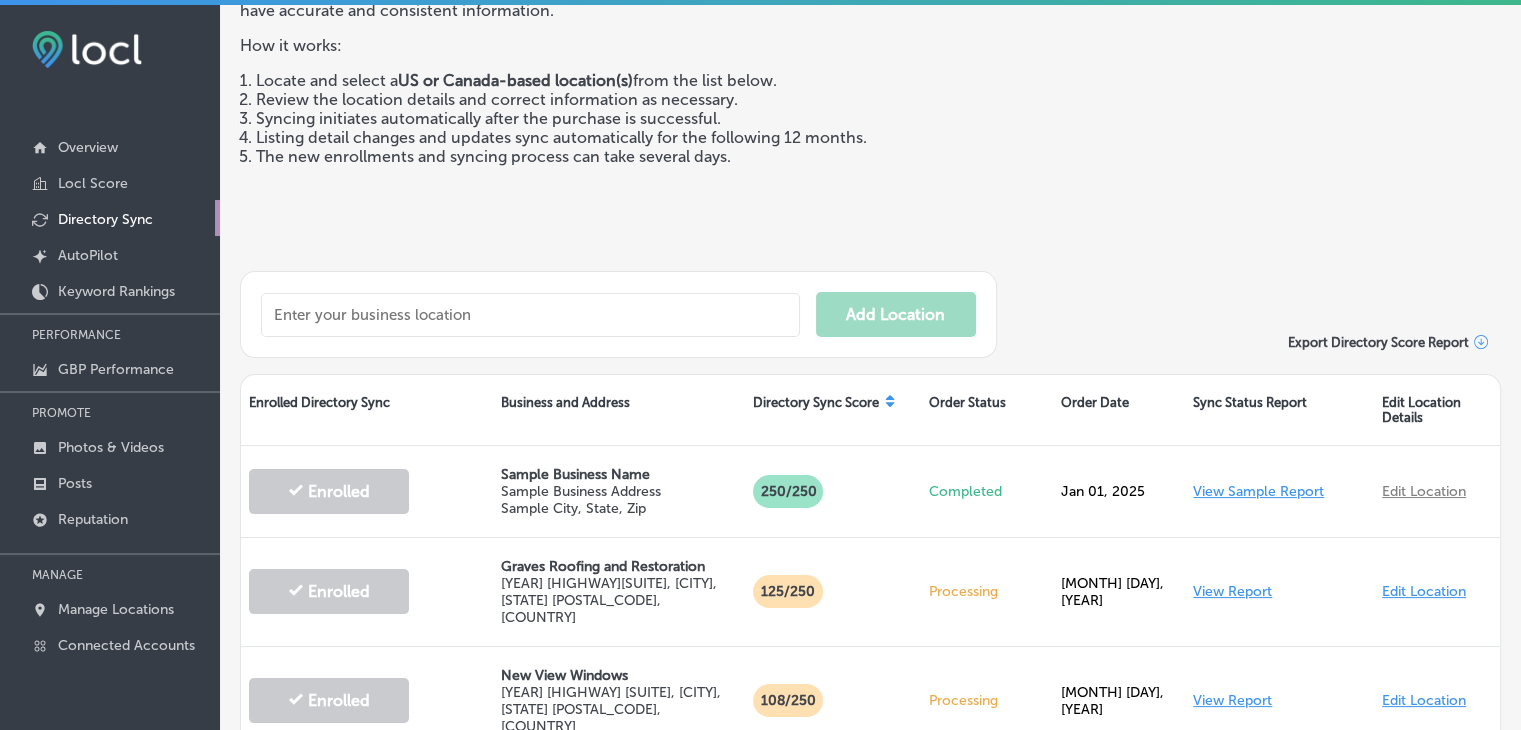 click at bounding box center (530, 315) 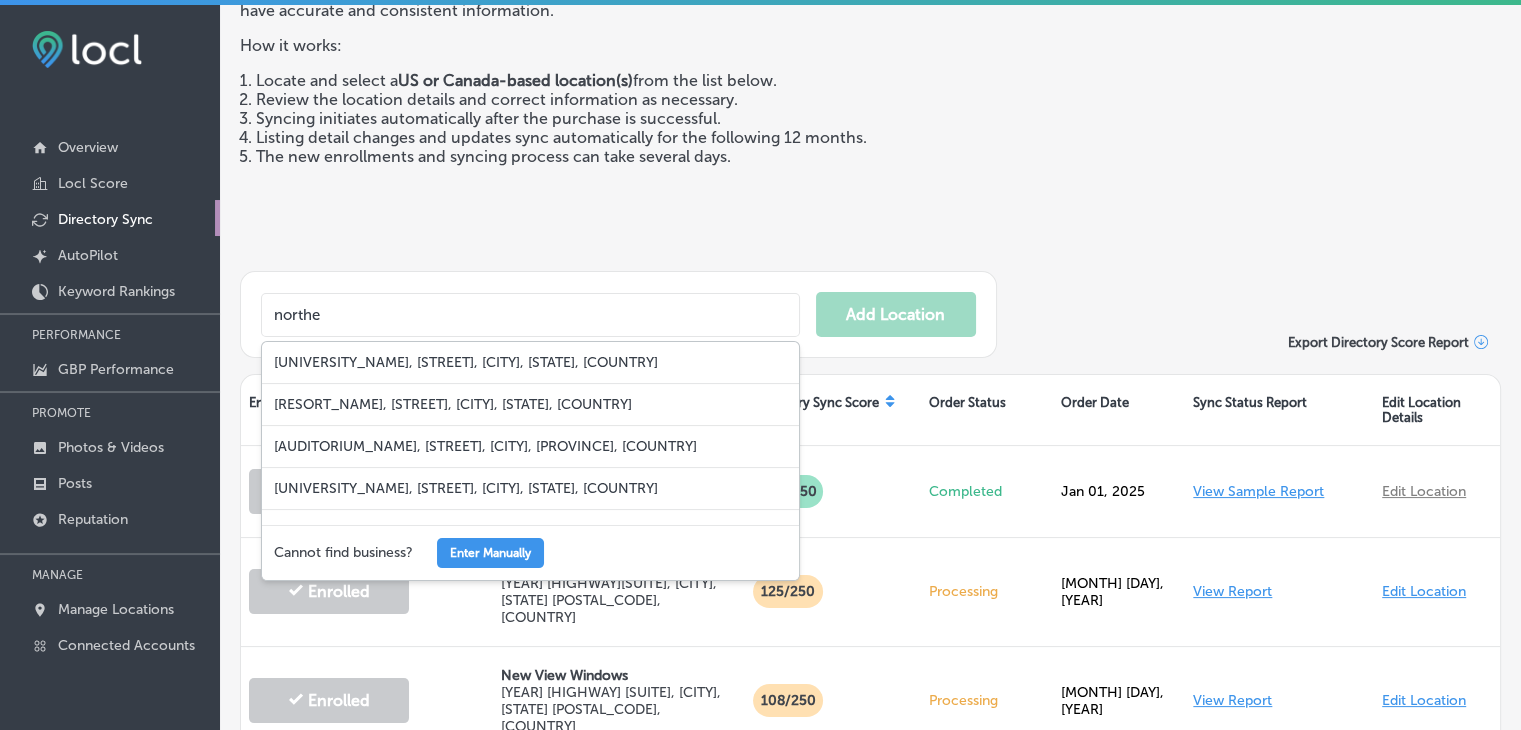 click on "northe" at bounding box center (530, 315) 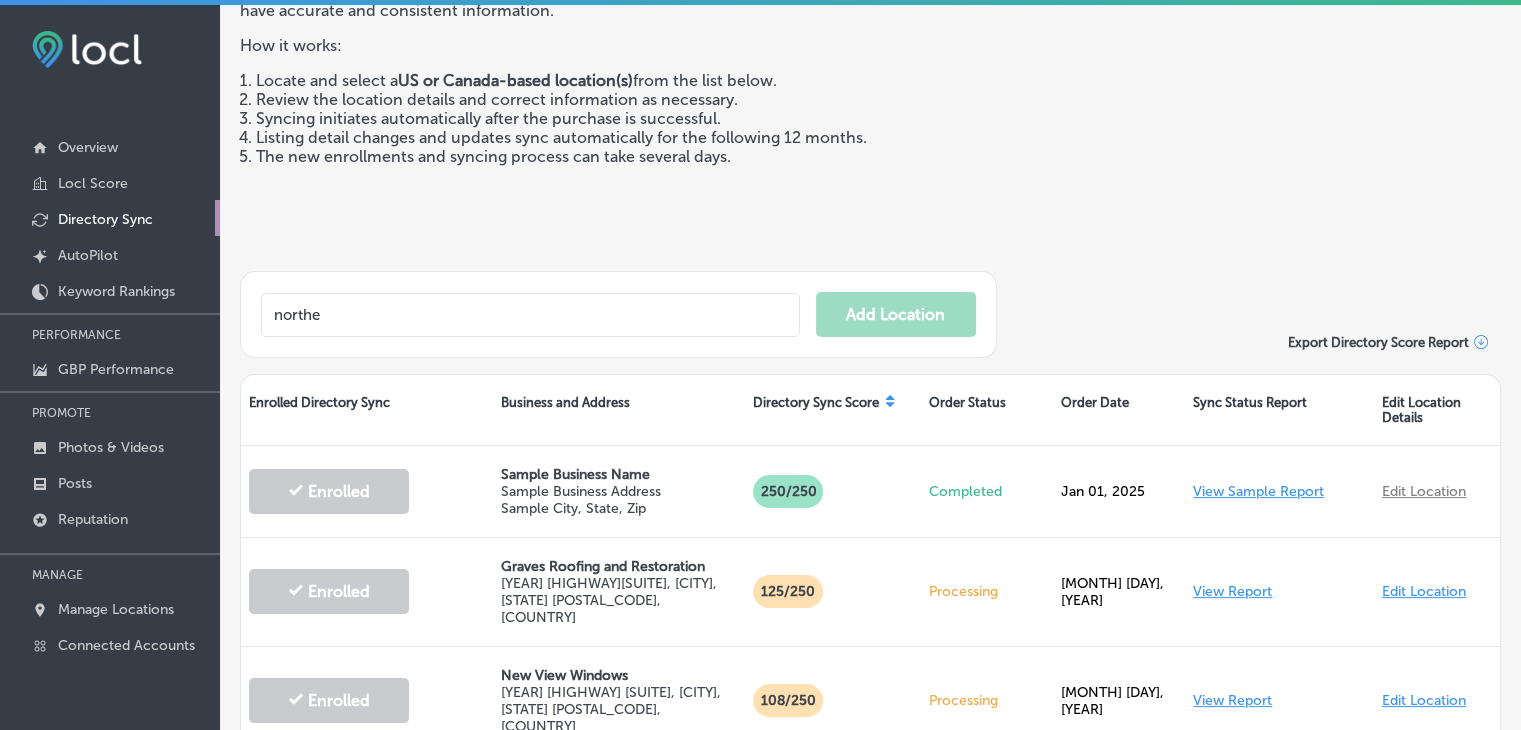click on "northe" at bounding box center [530, 315] 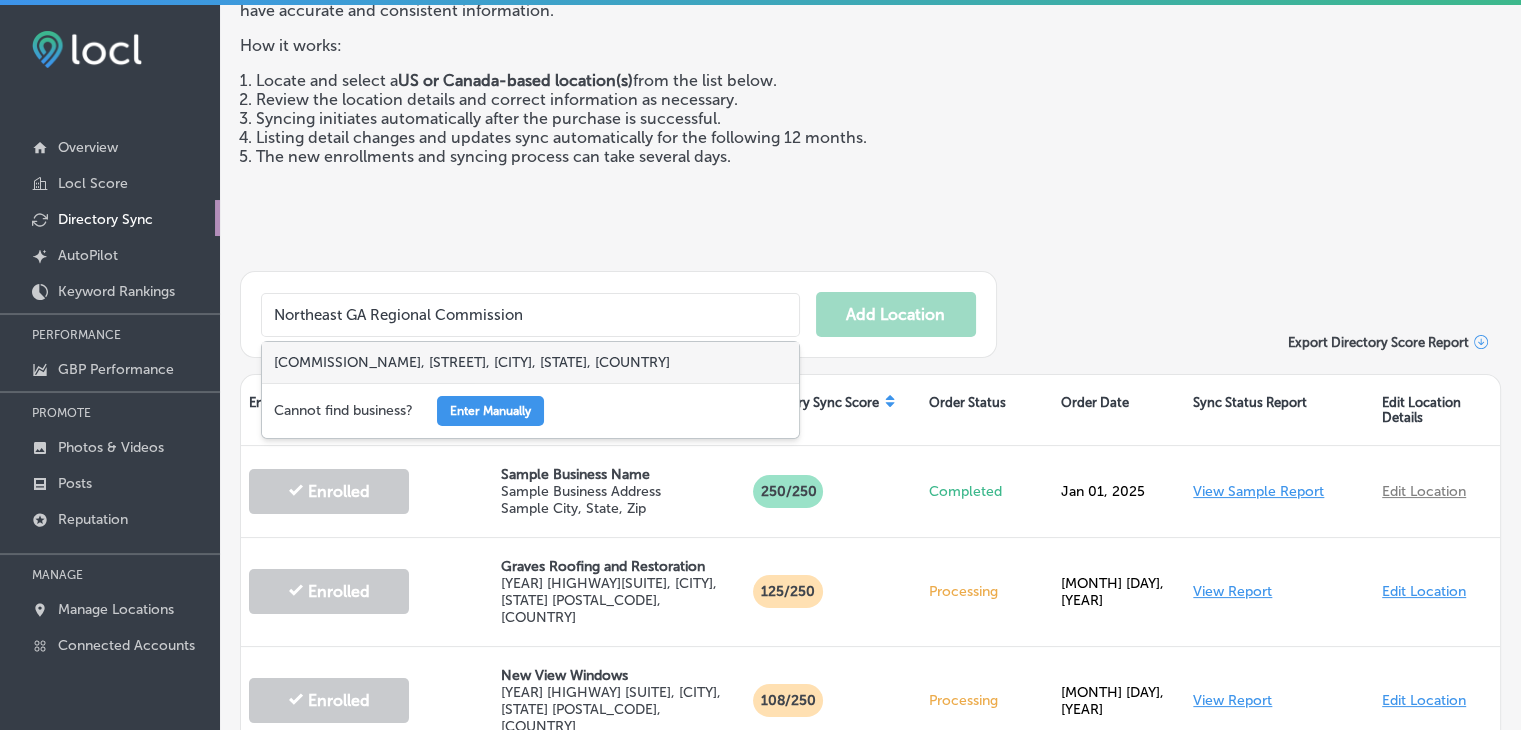 click on "Northeast GA Regional Commission, Research Drive, Athens, GA, USA" at bounding box center [530, 362] 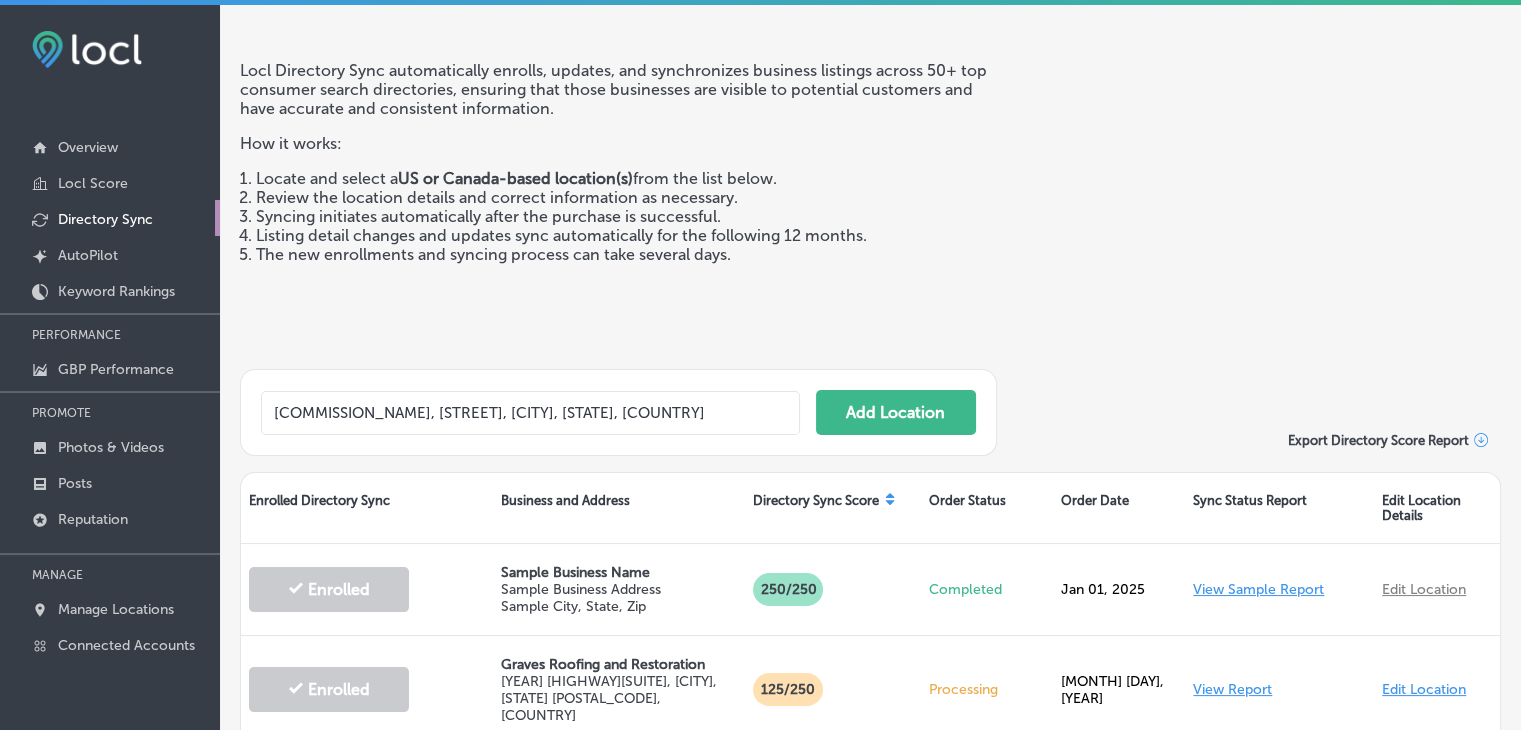 scroll, scrollTop: 0, scrollLeft: 0, axis: both 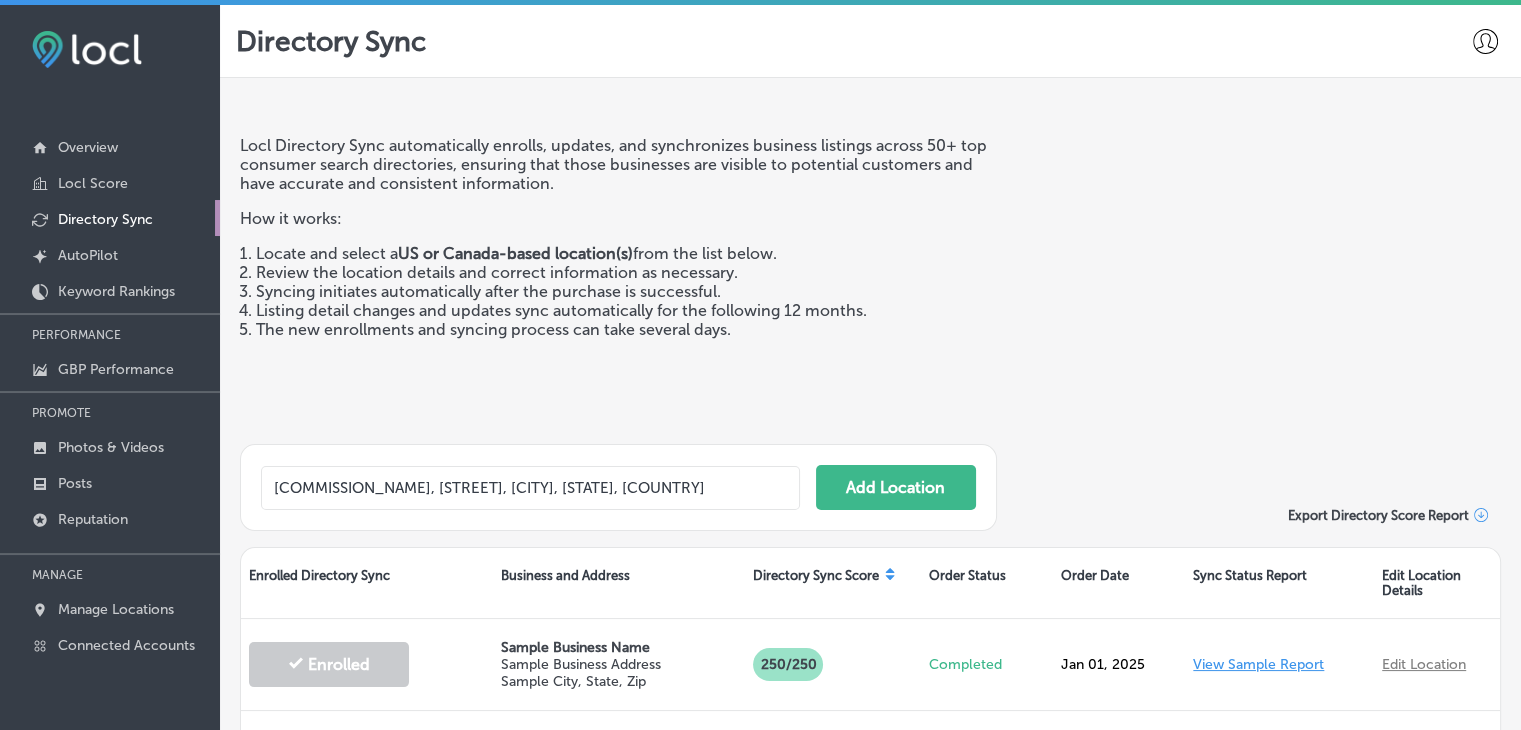 click on "Northeast GA Regional Commission, Research Drive, Athens, GA, USA" at bounding box center [530, 488] 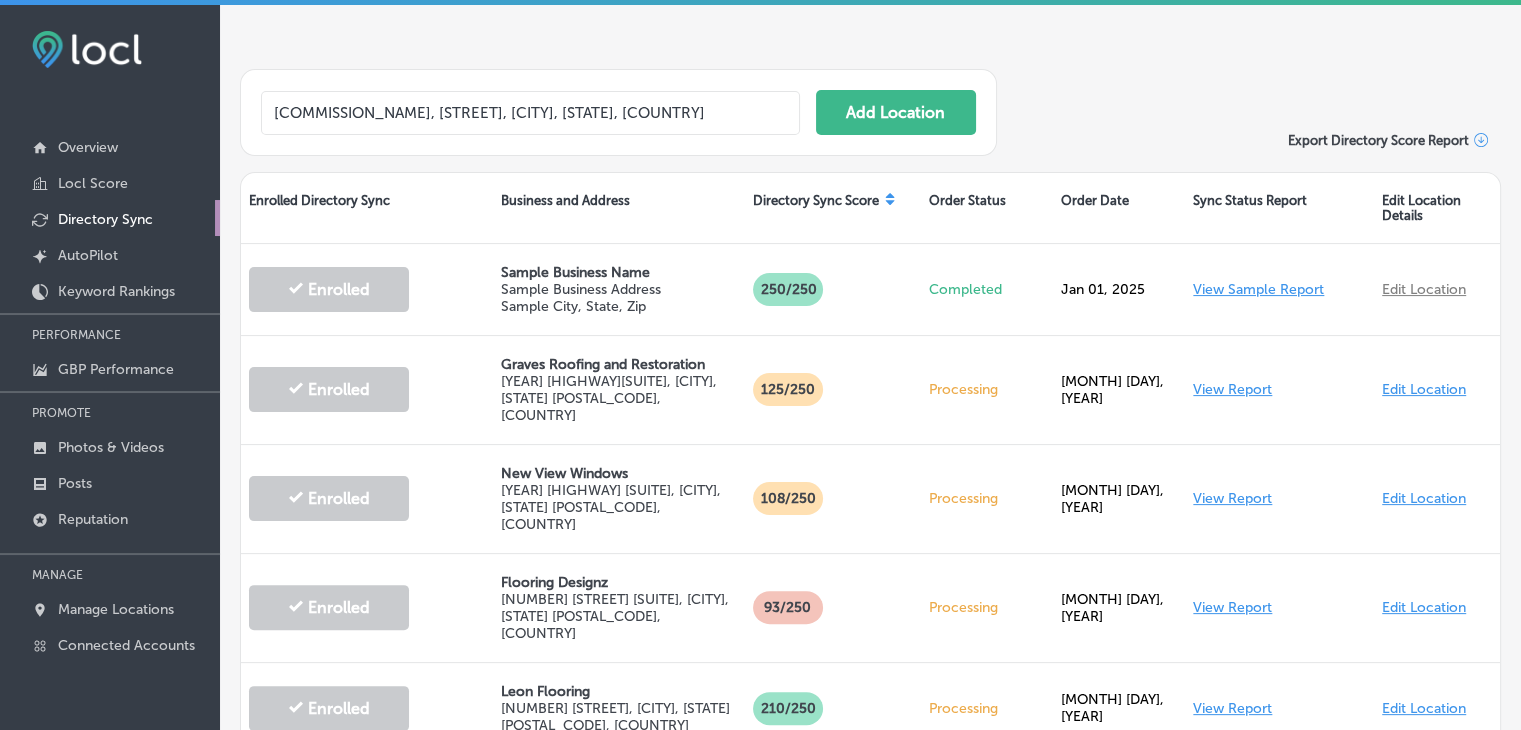 scroll, scrollTop: 300, scrollLeft: 0, axis: vertical 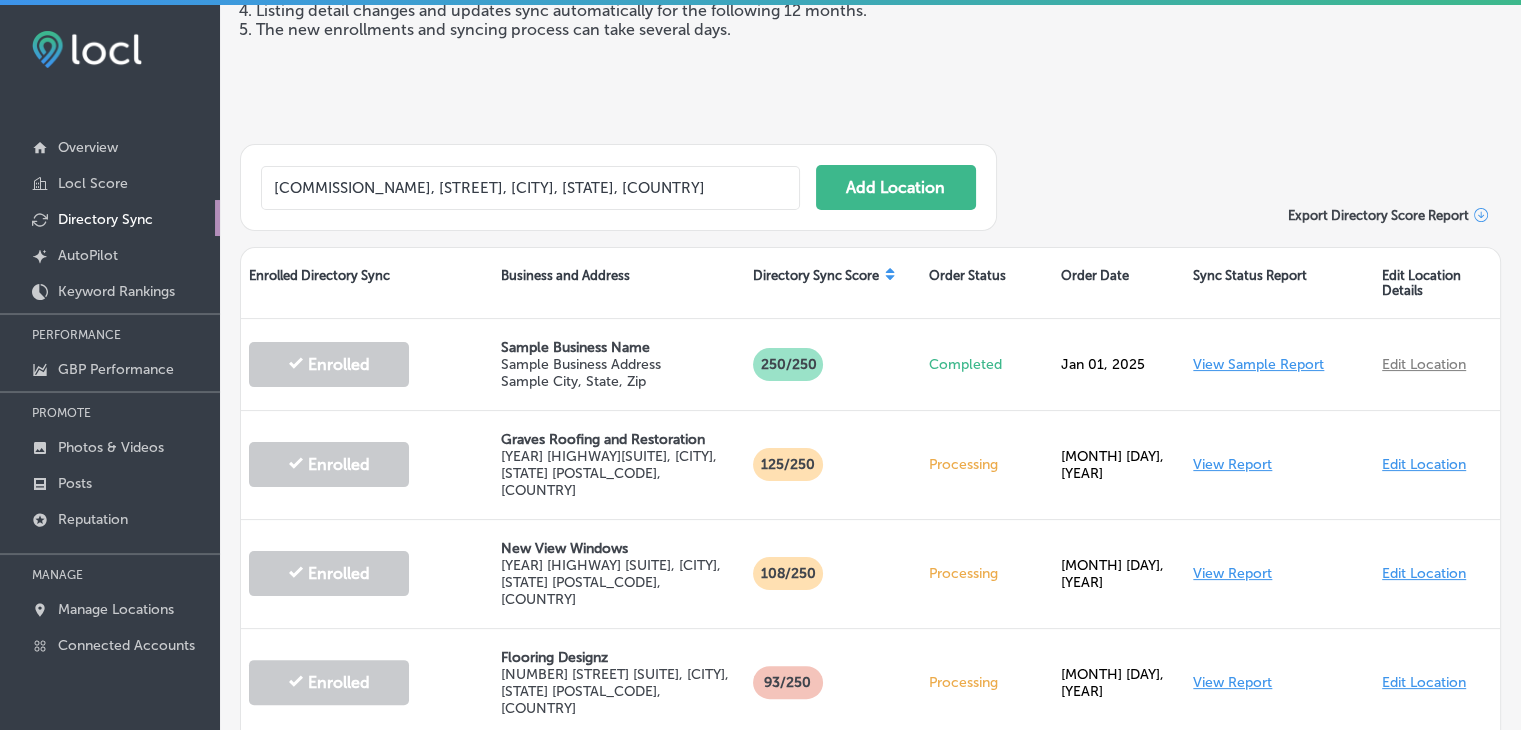 click on "Northeast GA Regional Commission, Research Drive, Athens, GA, USA" at bounding box center [530, 188] 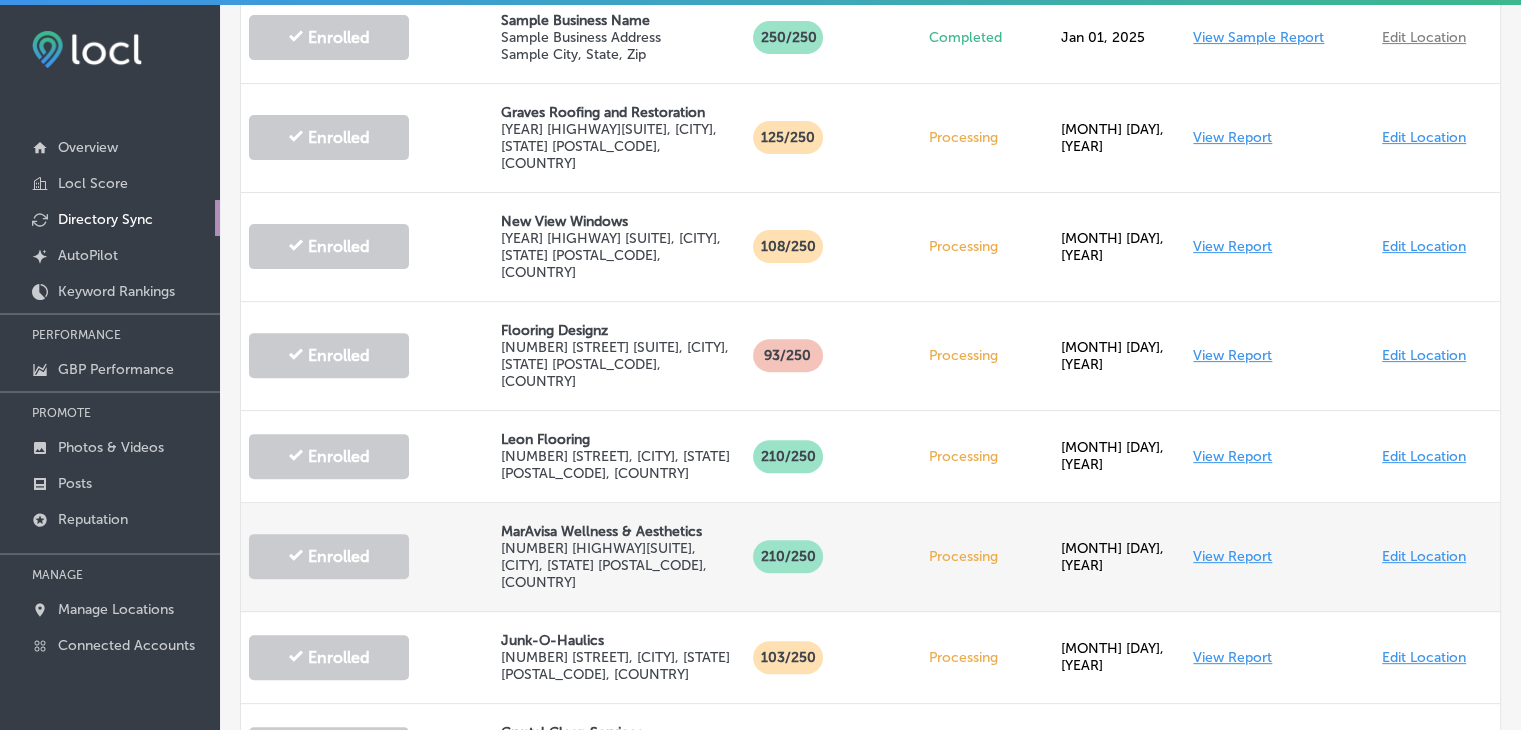 scroll, scrollTop: 800, scrollLeft: 0, axis: vertical 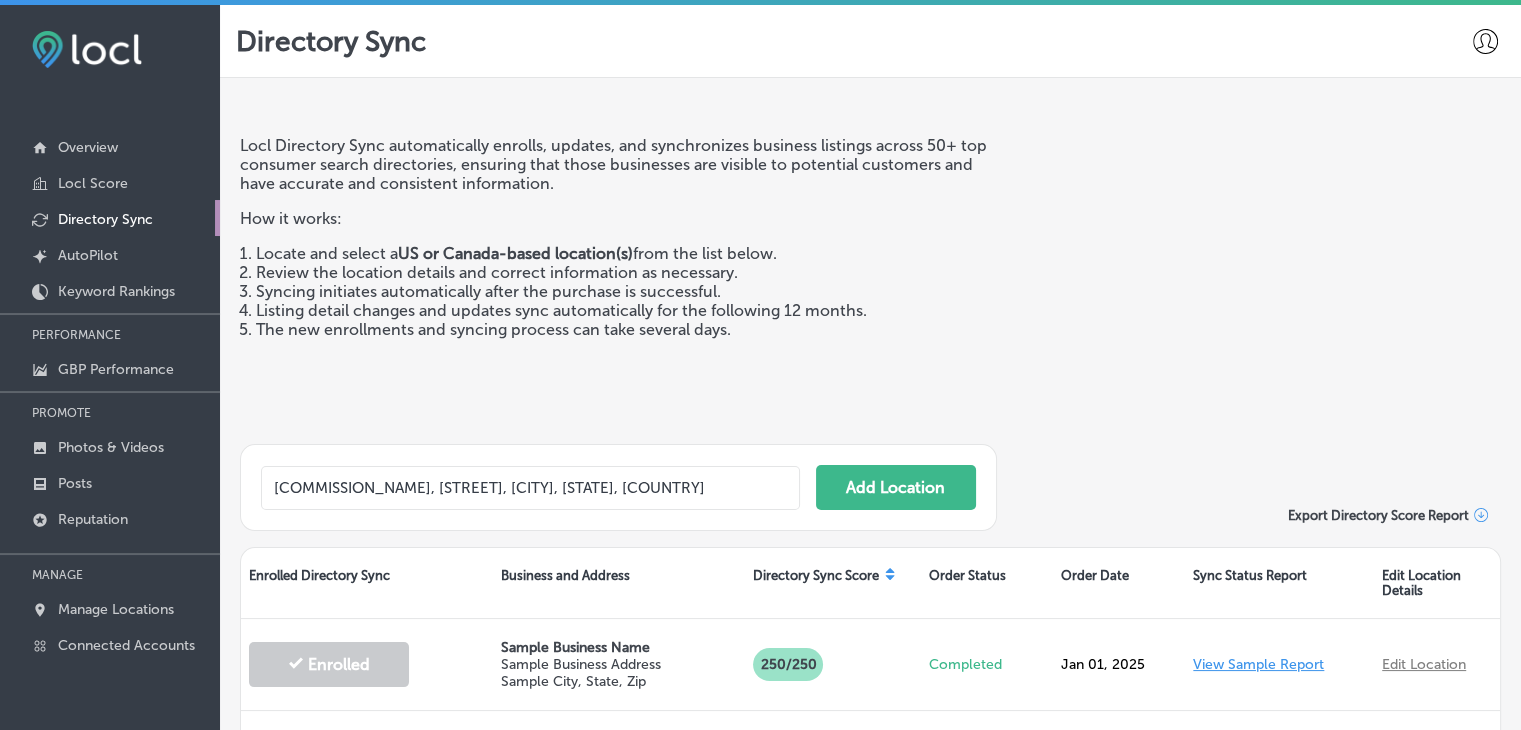 click on "Northeast GA Regional Commission, Research Drive, Athens, GA, USA" at bounding box center [530, 488] 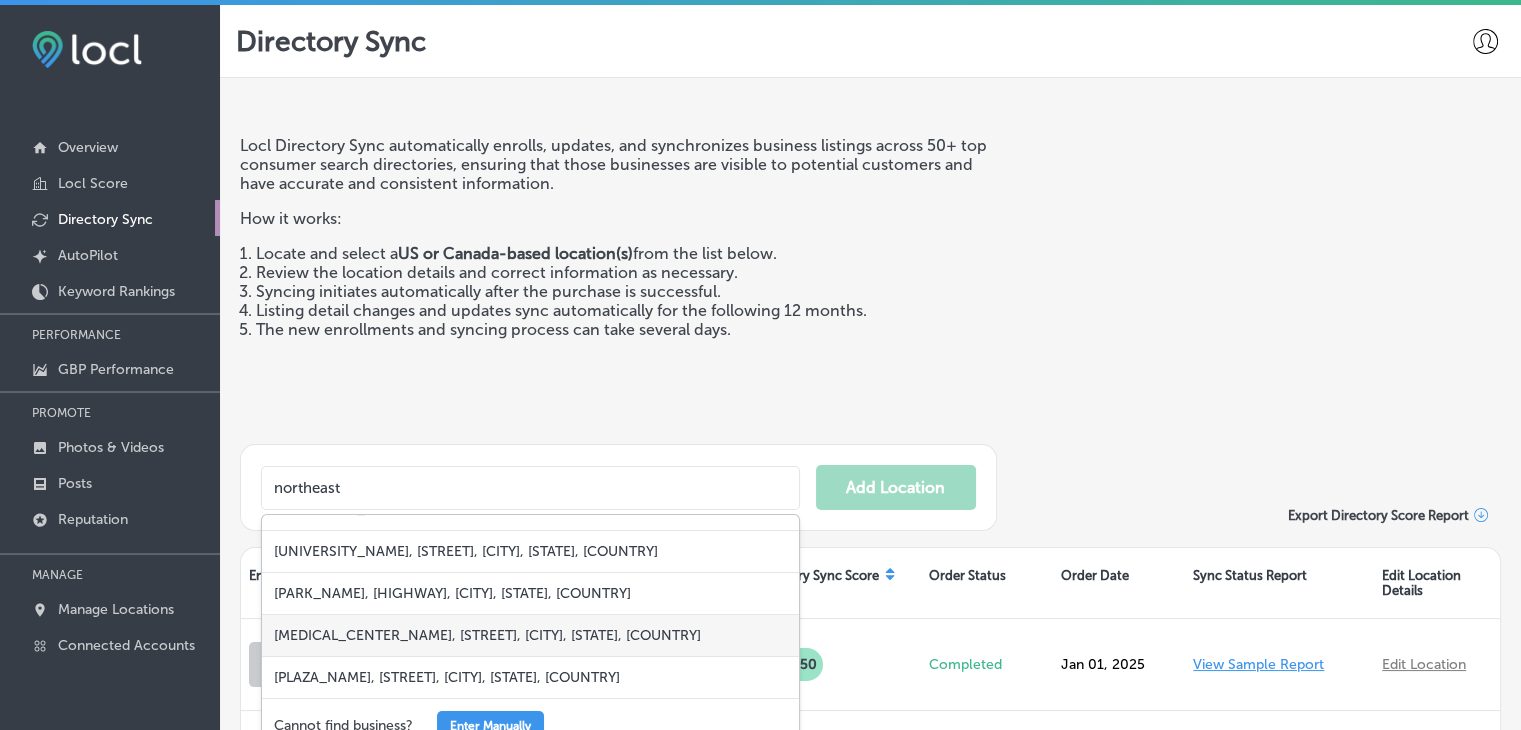 scroll, scrollTop: 40, scrollLeft: 0, axis: vertical 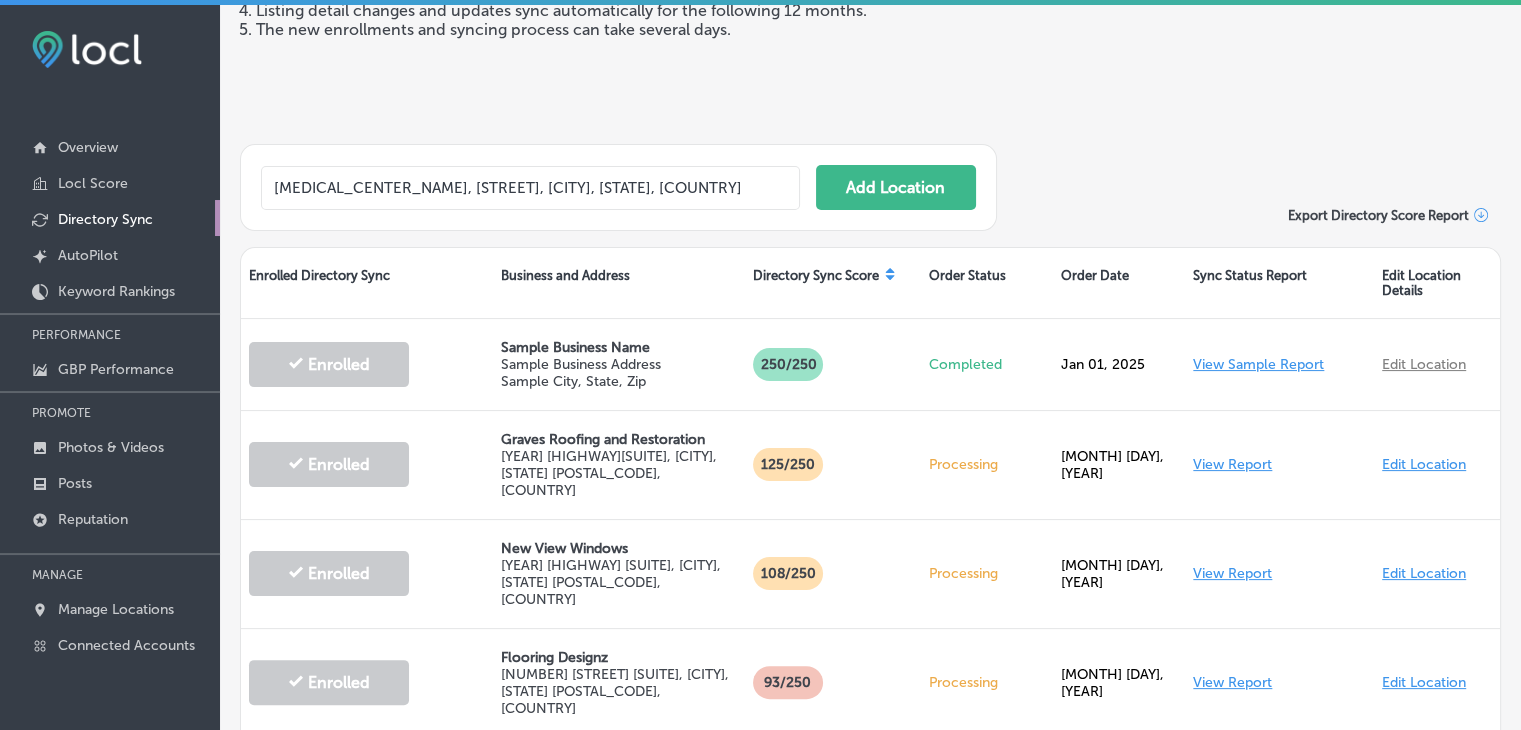 click on "Northeast Georgia Medical Center Gainesville, Spring Street Northeast, Gainesville, GA, USA" at bounding box center [530, 188] 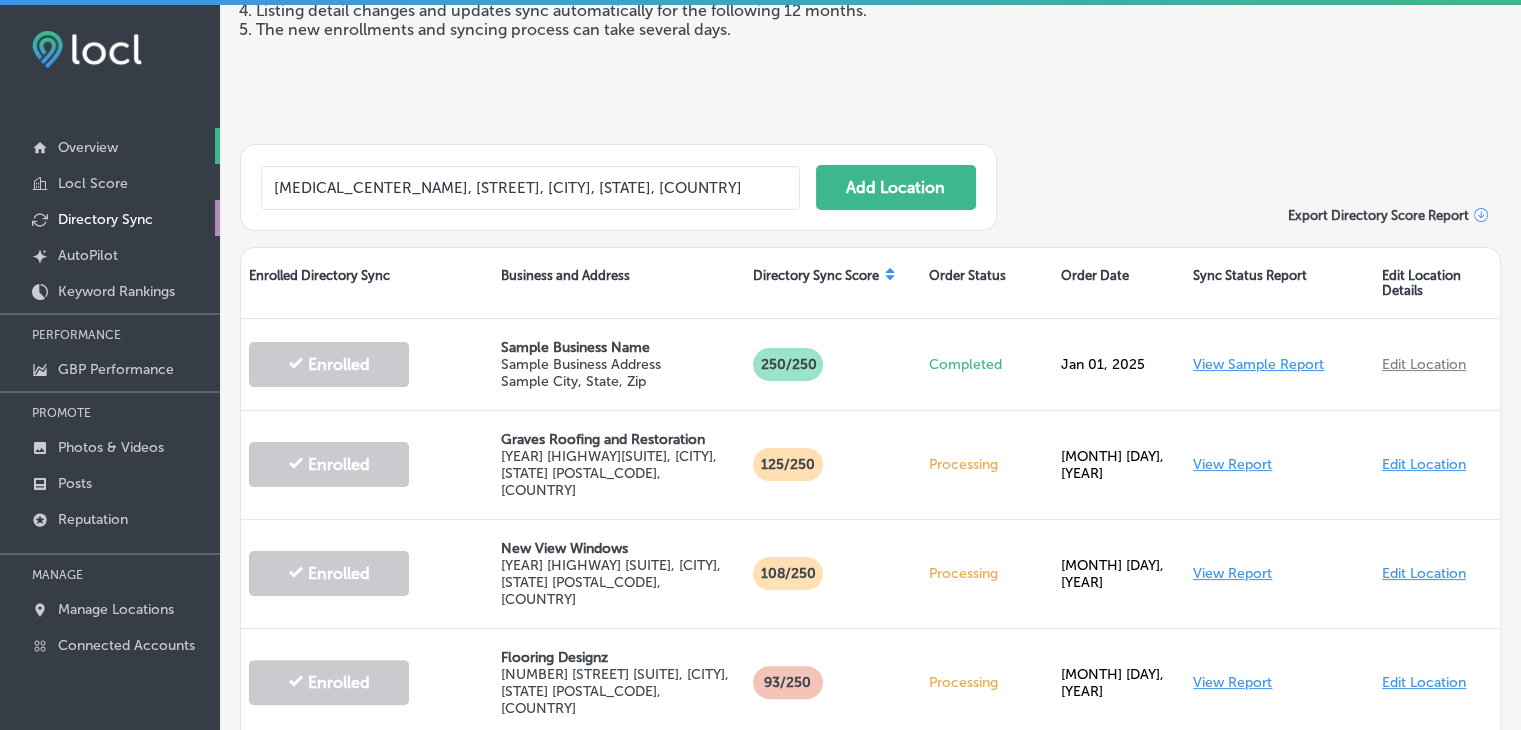 click on "Overview" at bounding box center (110, 146) 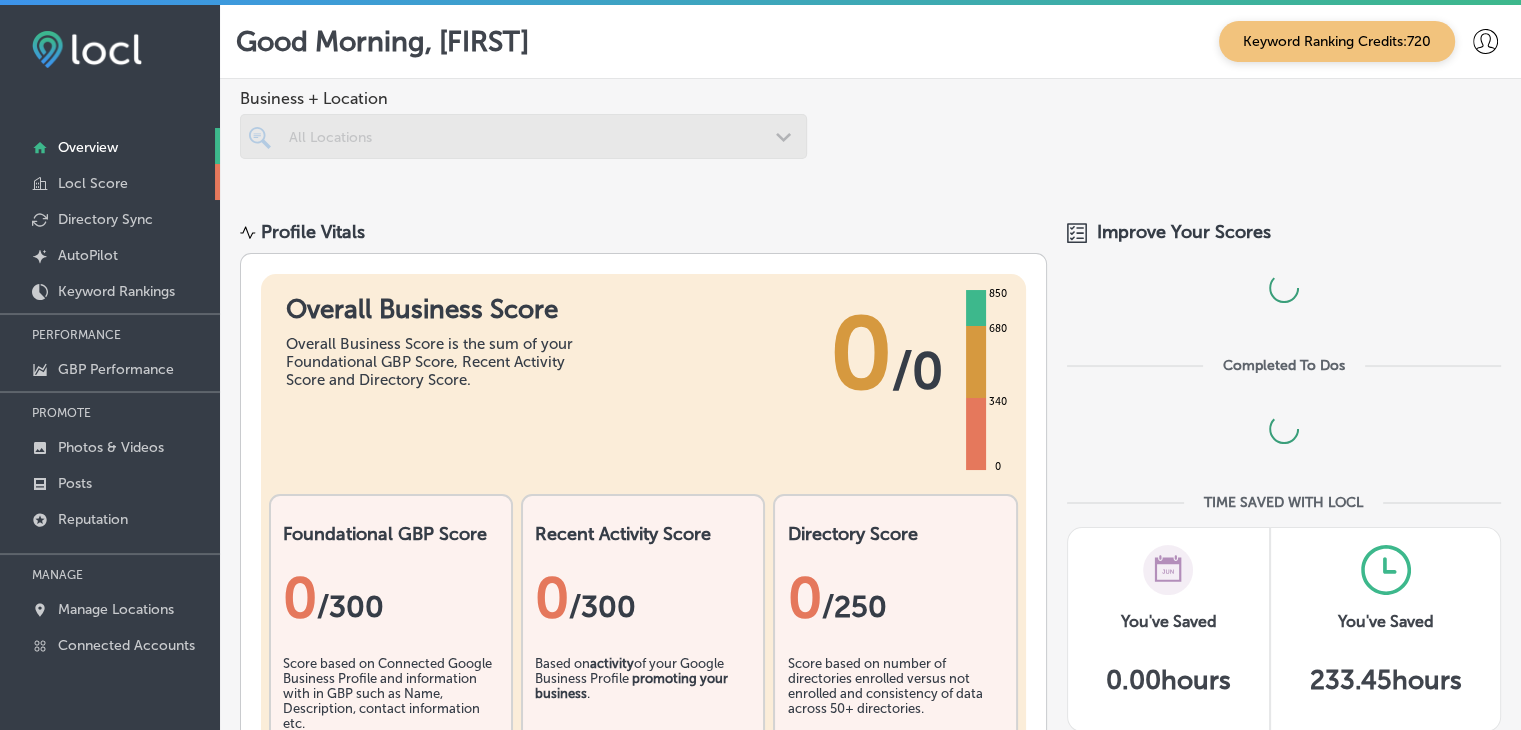 click on "Locl Score" at bounding box center (110, 182) 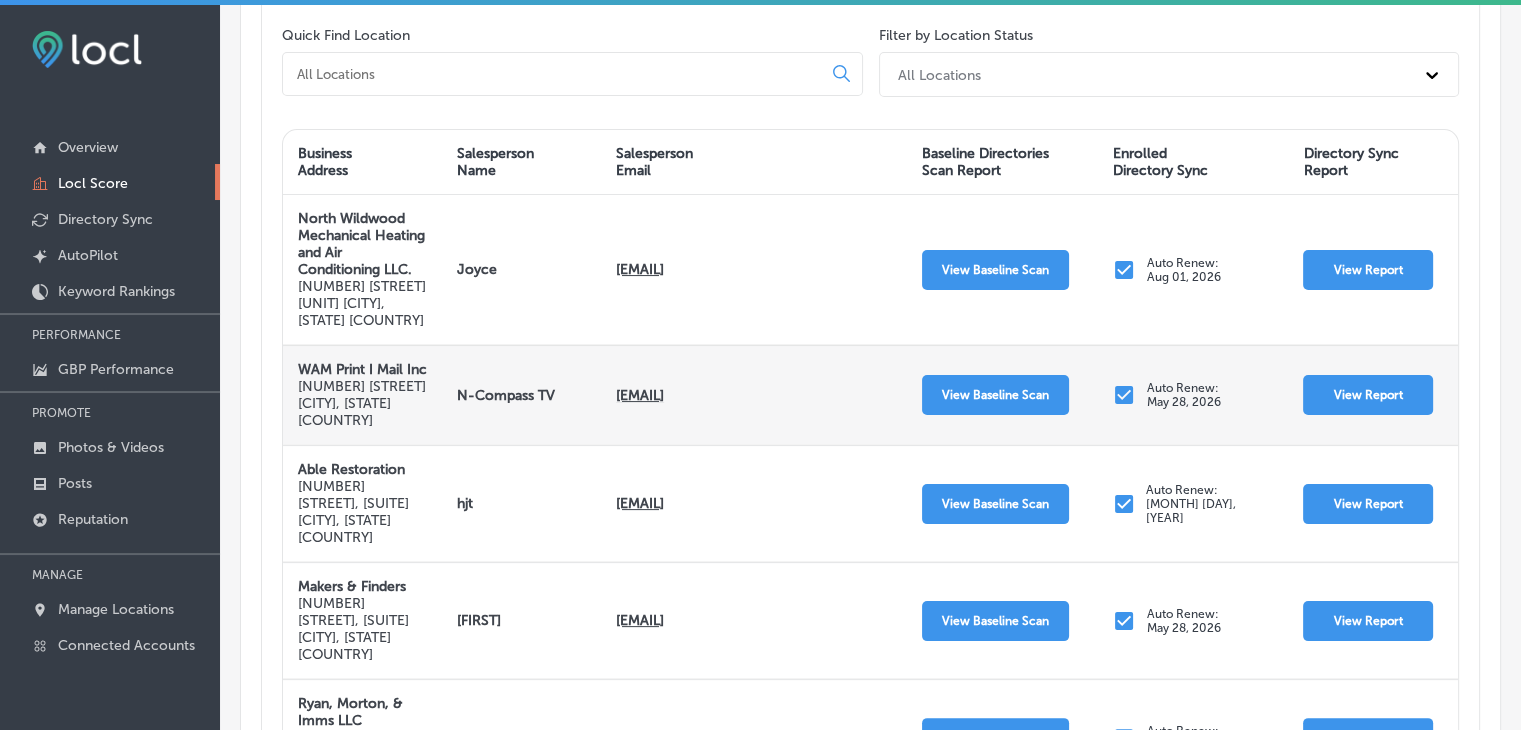 scroll, scrollTop: 300, scrollLeft: 0, axis: vertical 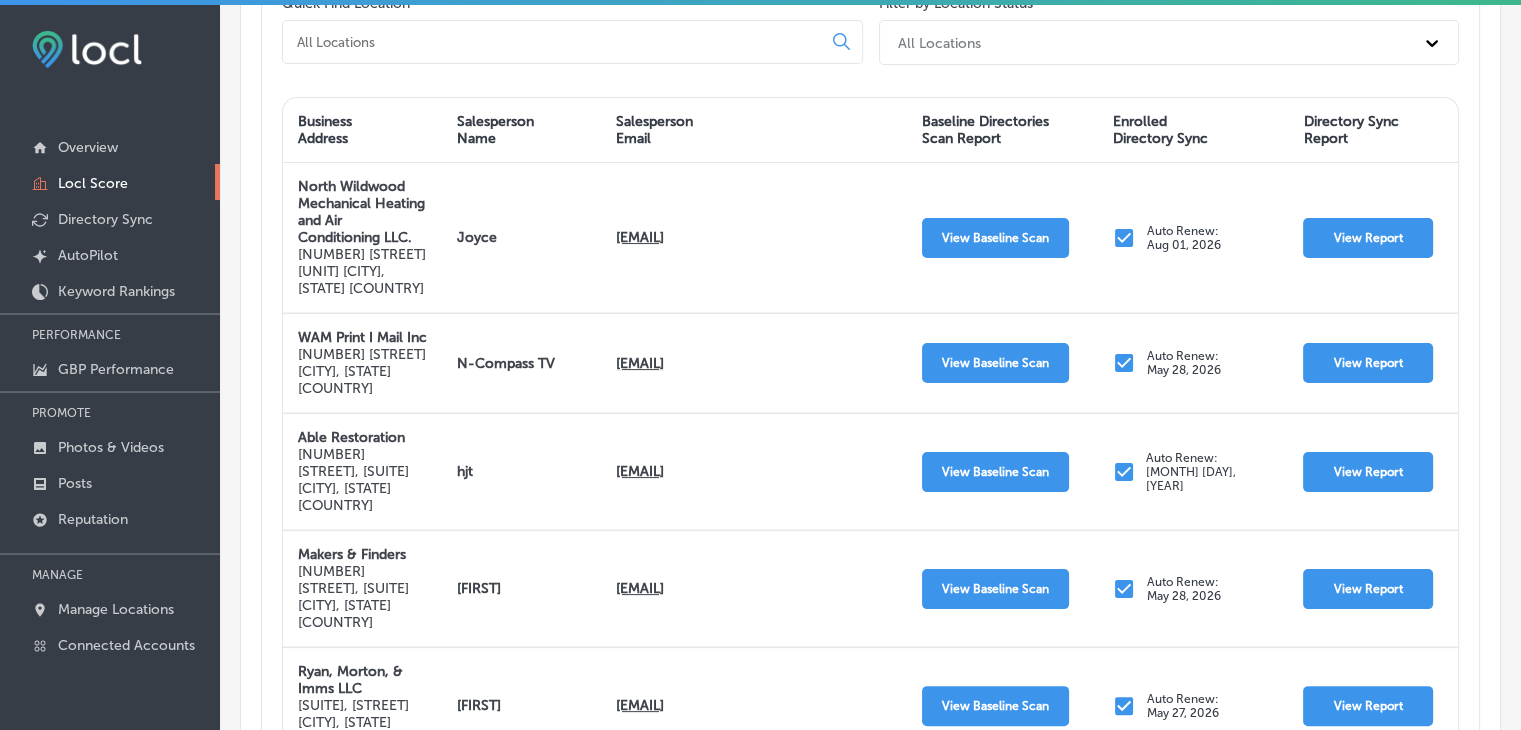 click on "Filter by Location Status All Locations" at bounding box center [1165, 34] 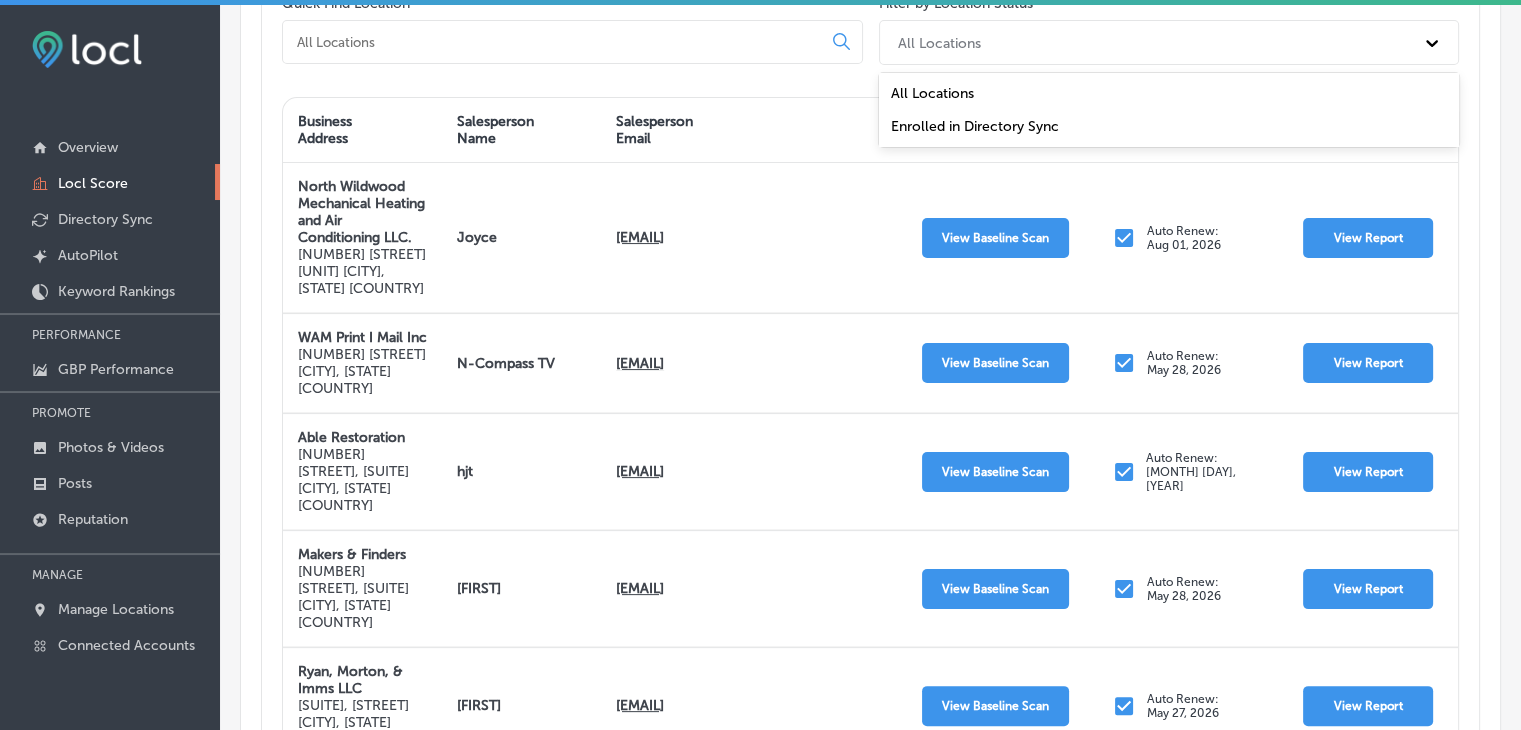 click on "Enrolled in Directory Sync" at bounding box center [1169, 126] 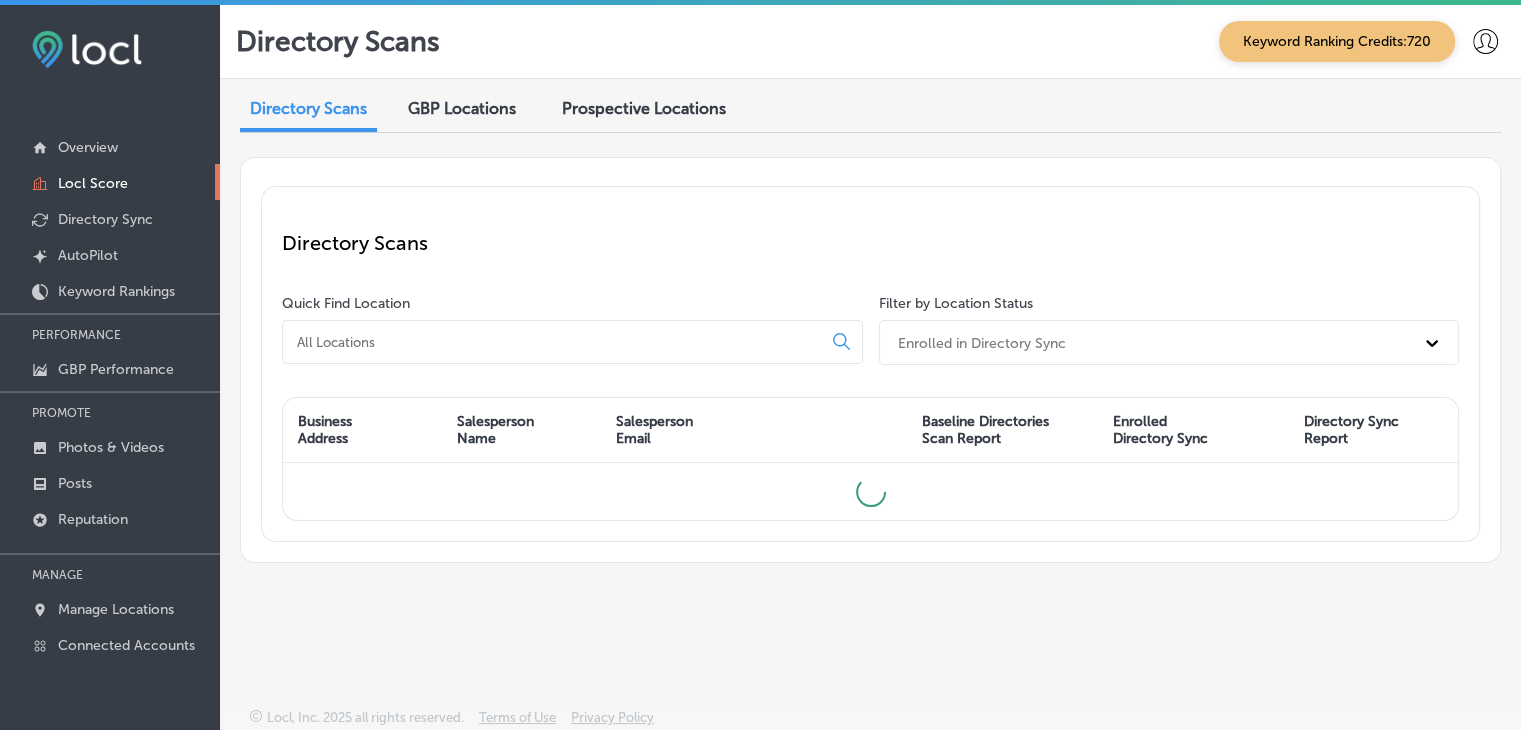 scroll, scrollTop: 0, scrollLeft: 0, axis: both 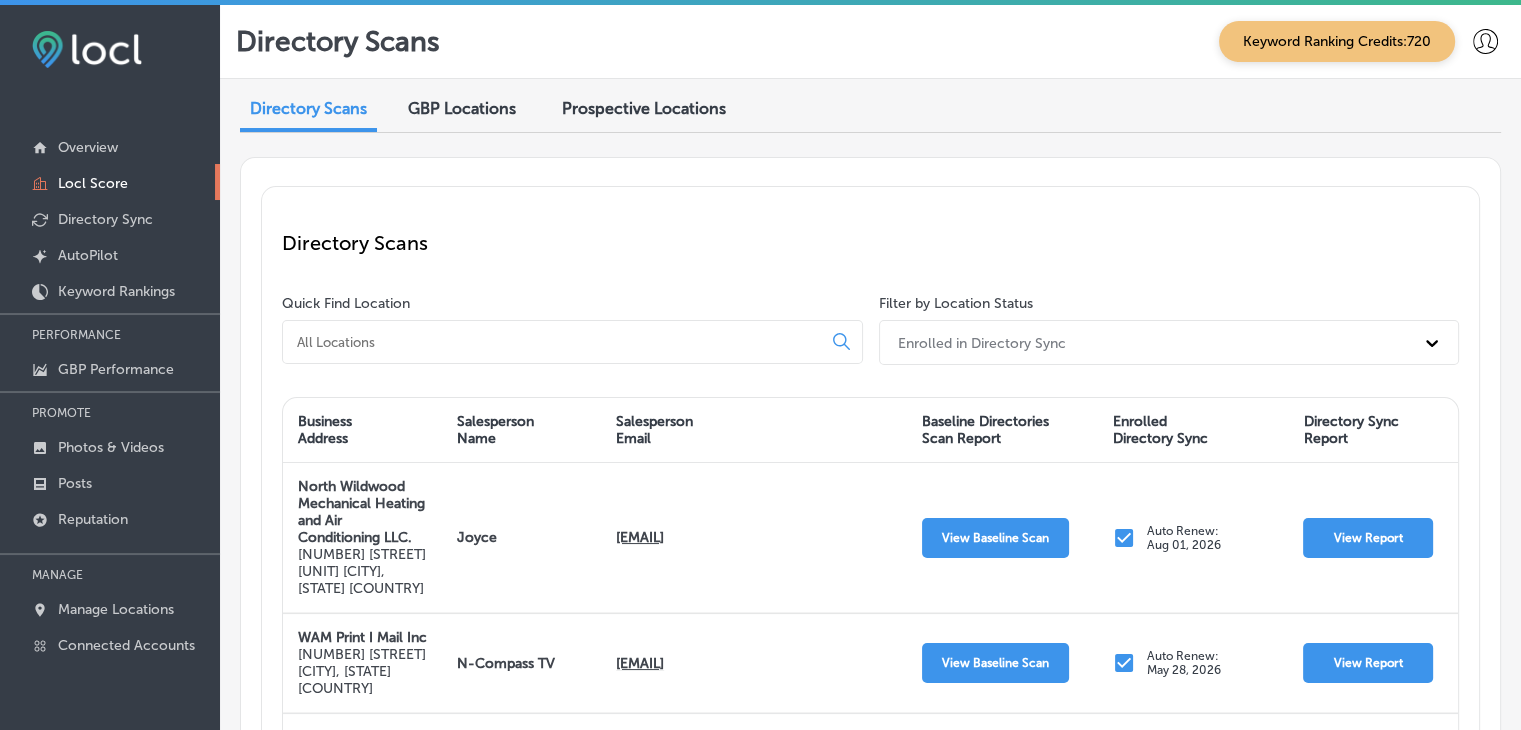 click on "Directory Scans GBP Locations Prospective Locations Directory Scans Quick Find Location
Filter by Location Status   option Enrolled in Directory Sync, selected.     0 results available. Select is focused , press Down to open the menu,  Enrolled in Directory Sync Business Address Salesperson Name Salesperson Email Baseline Directories Scan Report Enrolled Directory Sync Directory Sync Report North Wildwood Mechanical Heating and Air Conditioning LLC. 351 Ranger Road Unit 3 Rio Grande, NJ US Joyce abatayojoyce777@gmail.com View Baseline Scan Auto Renew:   Aug 01, 2026 View Report WAM Print I Mail Inc 5510 33rd St SE Grand Rapids, MI US N-Compass TV v.keishadelarosa@gmail.com View Baseline Scan Auto Renew:   May 28, 2026 View Report Able Restoration 31 E Panama Dr, Suite G Centennial, CO US hjt harlenej@n-compass.biz View Baseline Scan Auto Renew:   May 03, 2026 View Report Makers & Finders Harvey harveydann15@gmail.com   jaane" at bounding box center [870, 853] 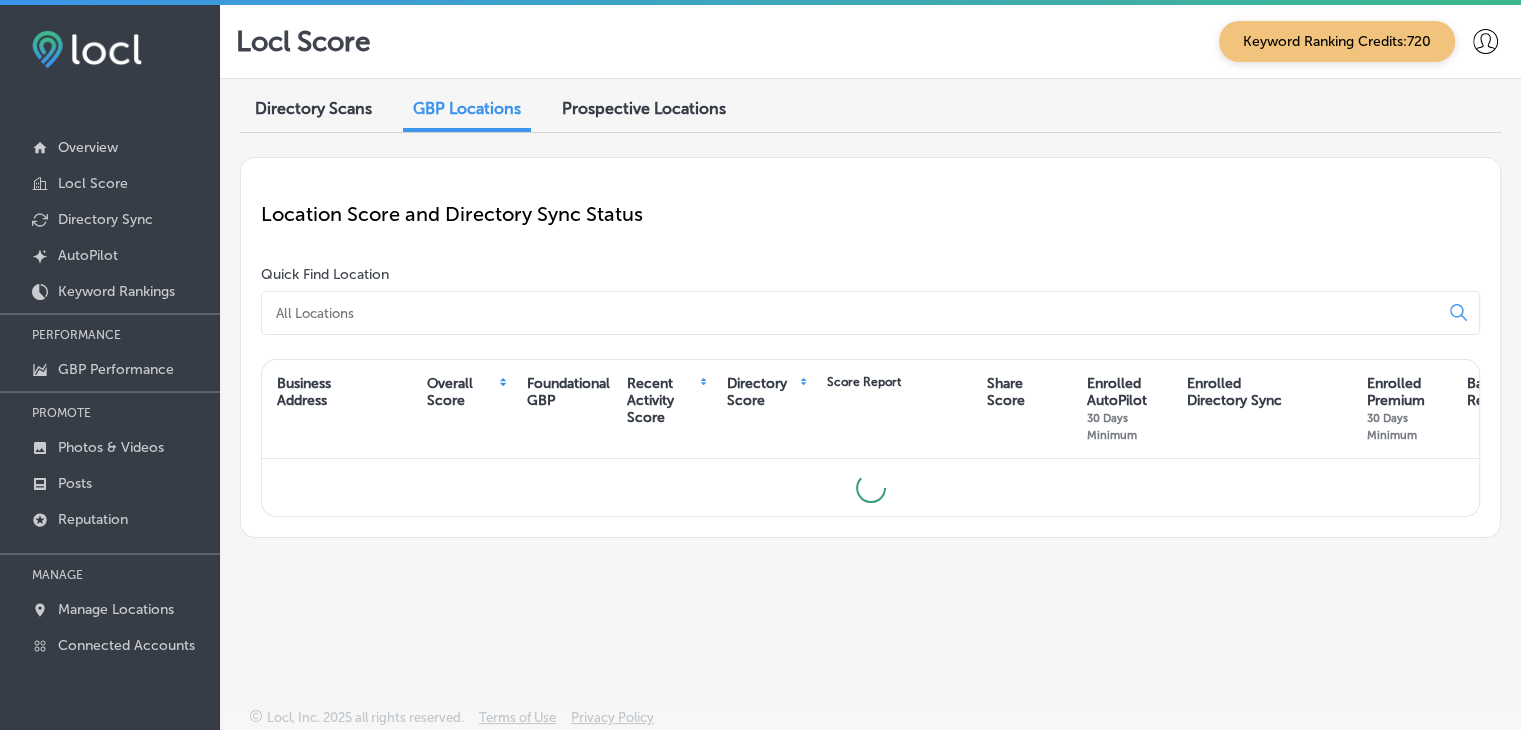 click at bounding box center (854, 313) 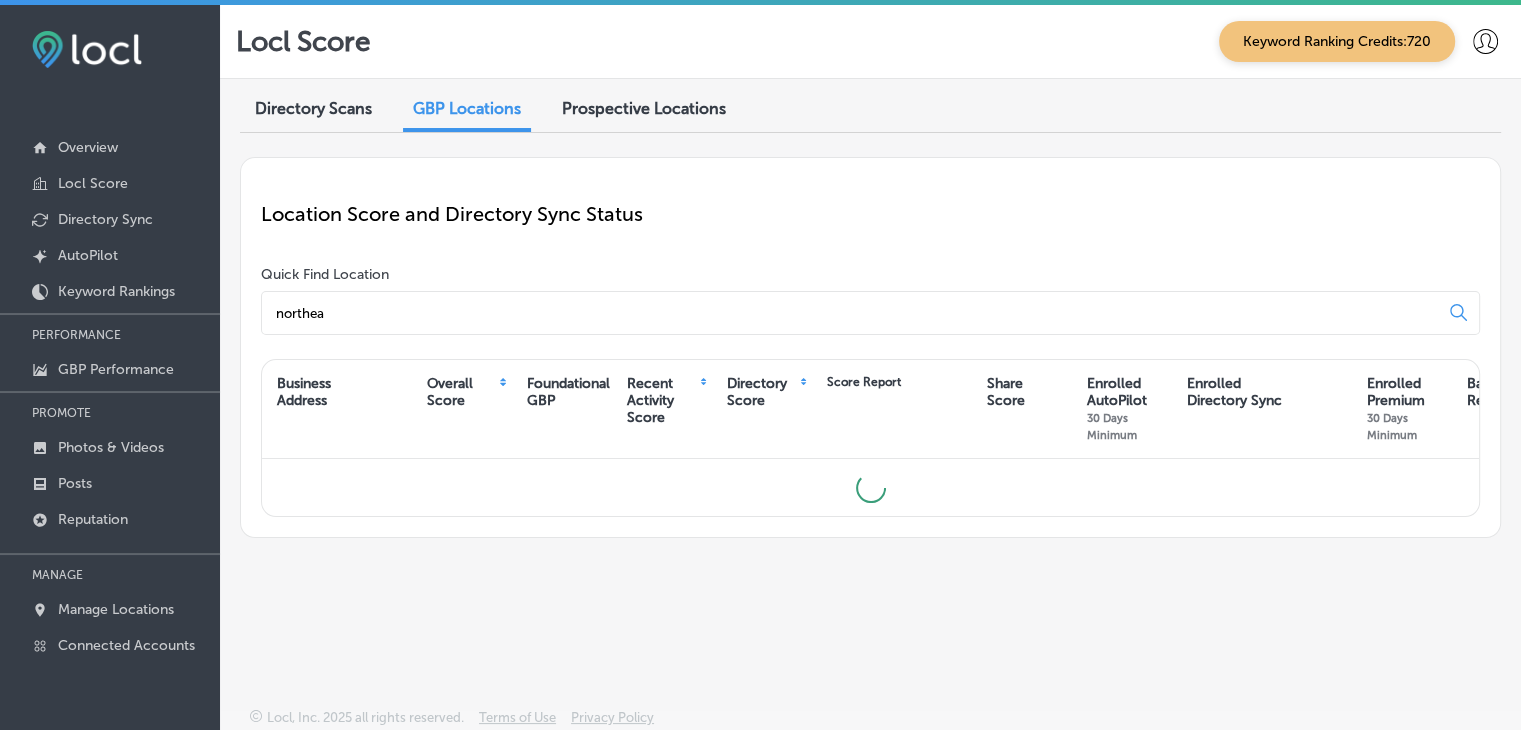 type on "northeas" 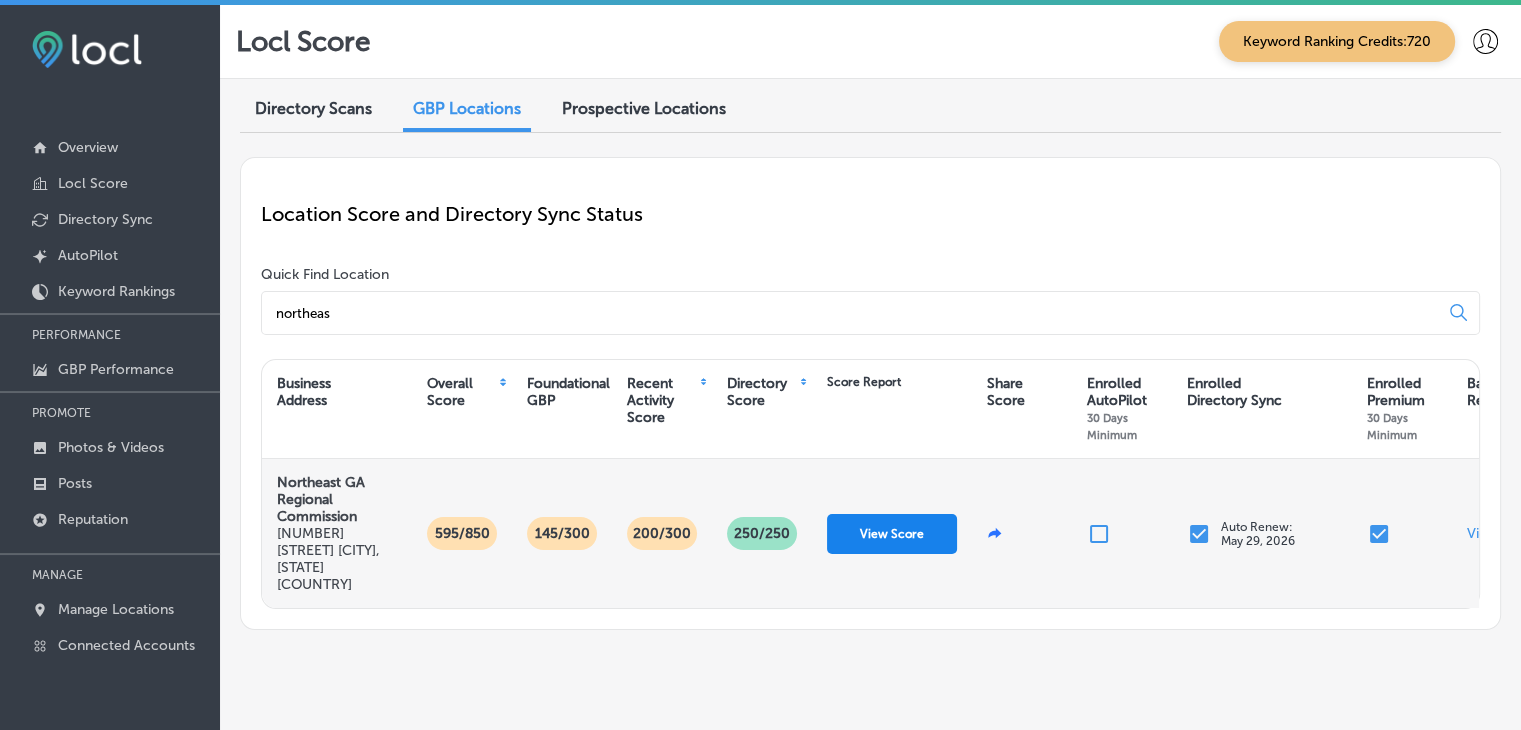 click on "View Score" at bounding box center [892, 534] 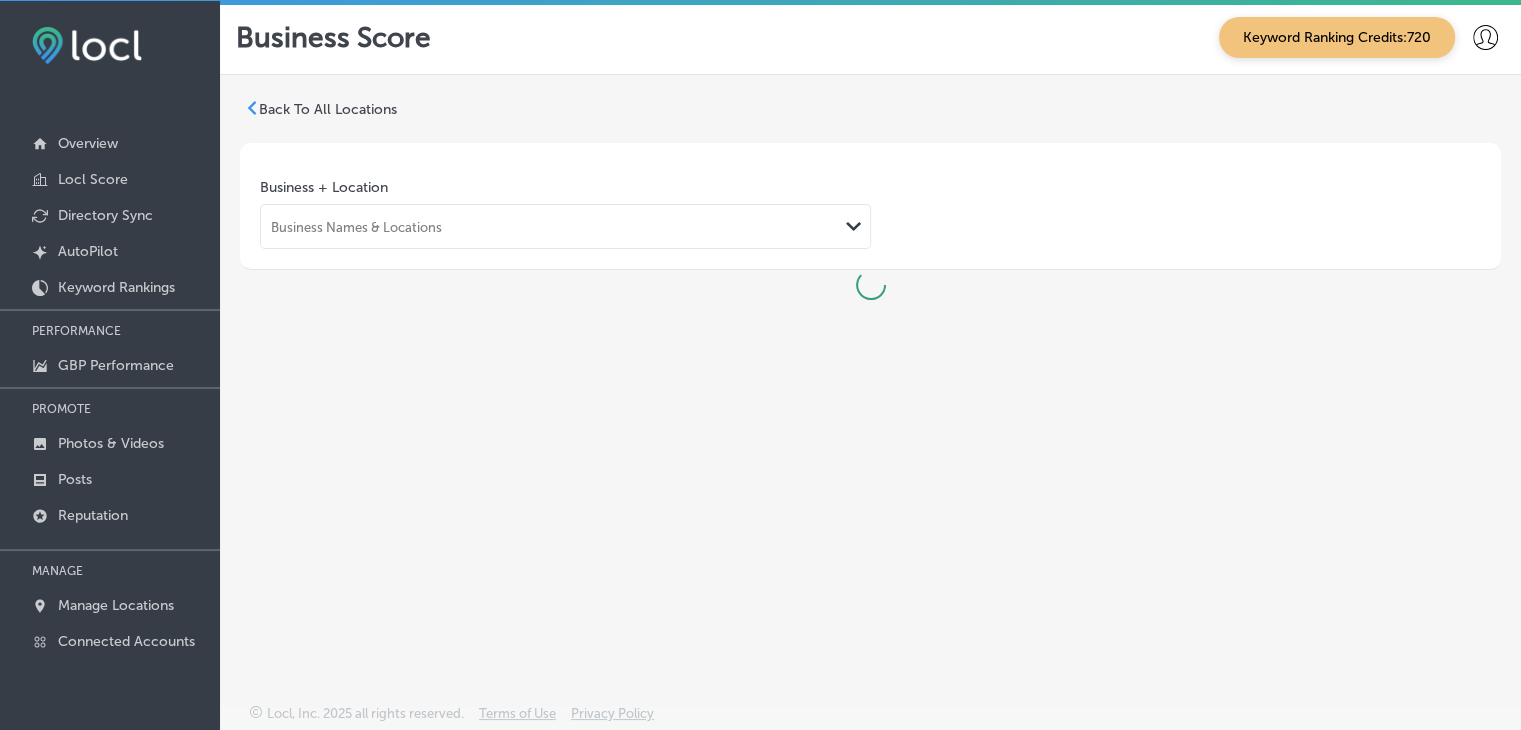 scroll, scrollTop: 4, scrollLeft: 0, axis: vertical 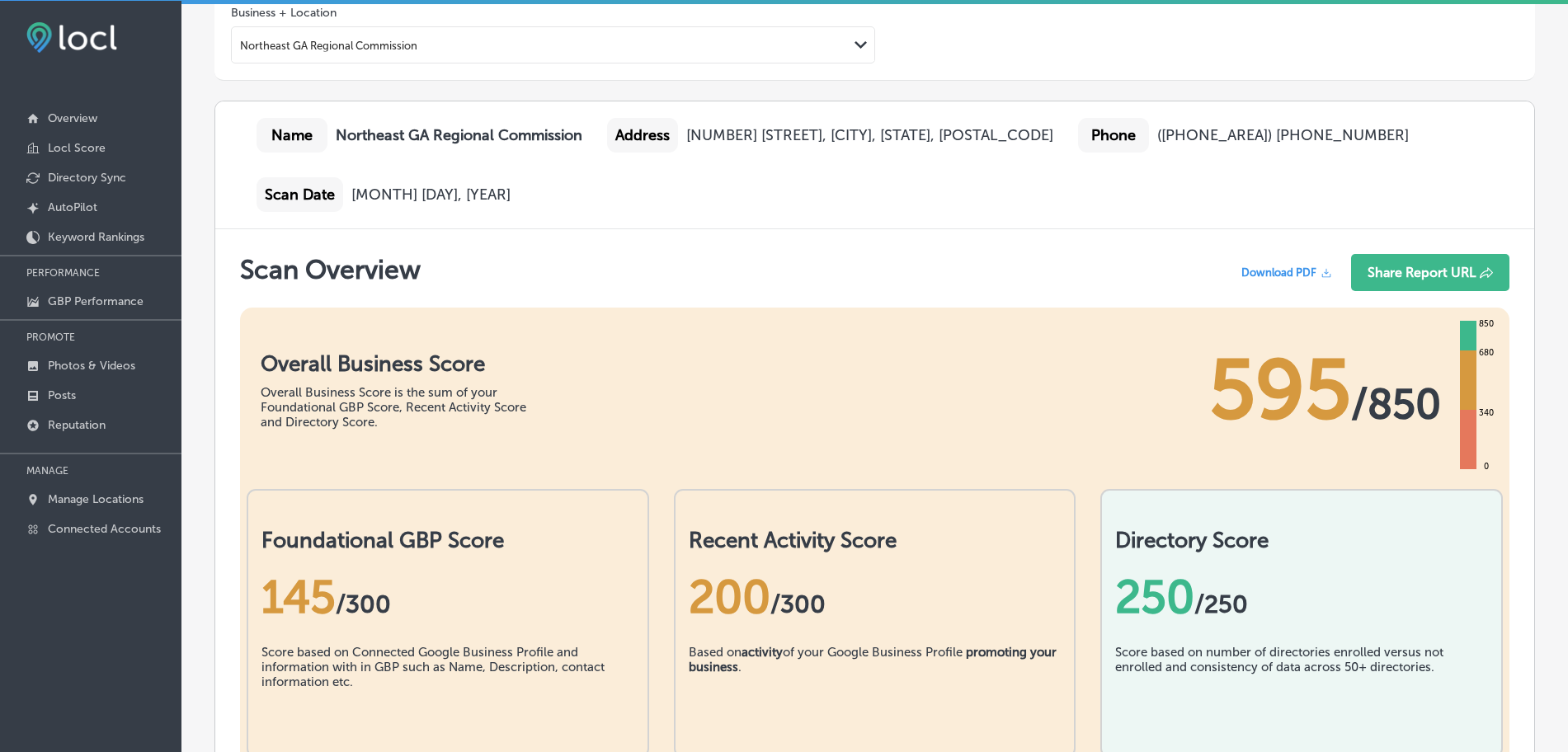 click on "Overall Business Score Overall Business Score is the sum of your Foundational GBP Score, Recent Activity Score and Directory Score. 595 / 850 850 680 340 0" at bounding box center [874, 382] 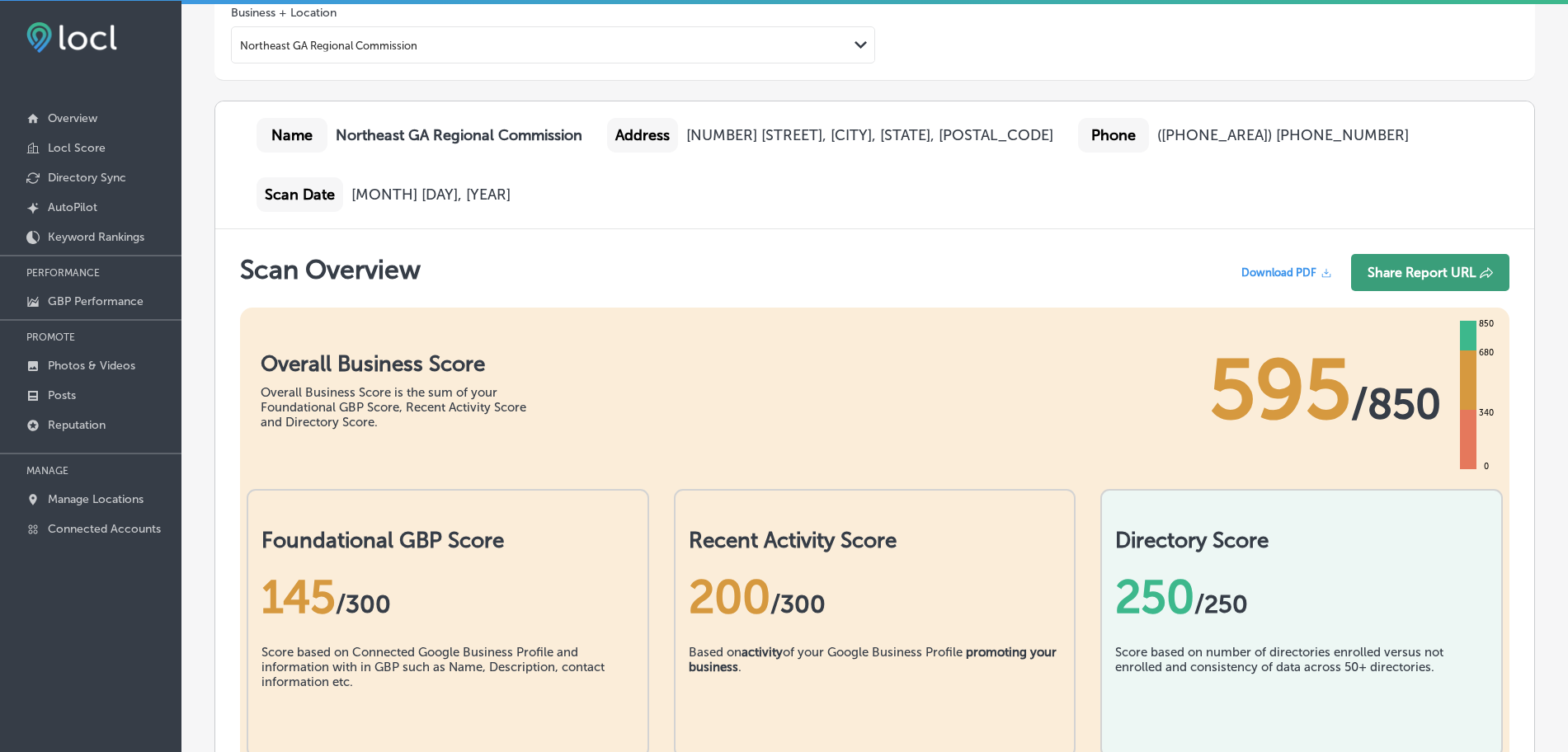 click on "Share Report URL" at bounding box center (1430, 272) 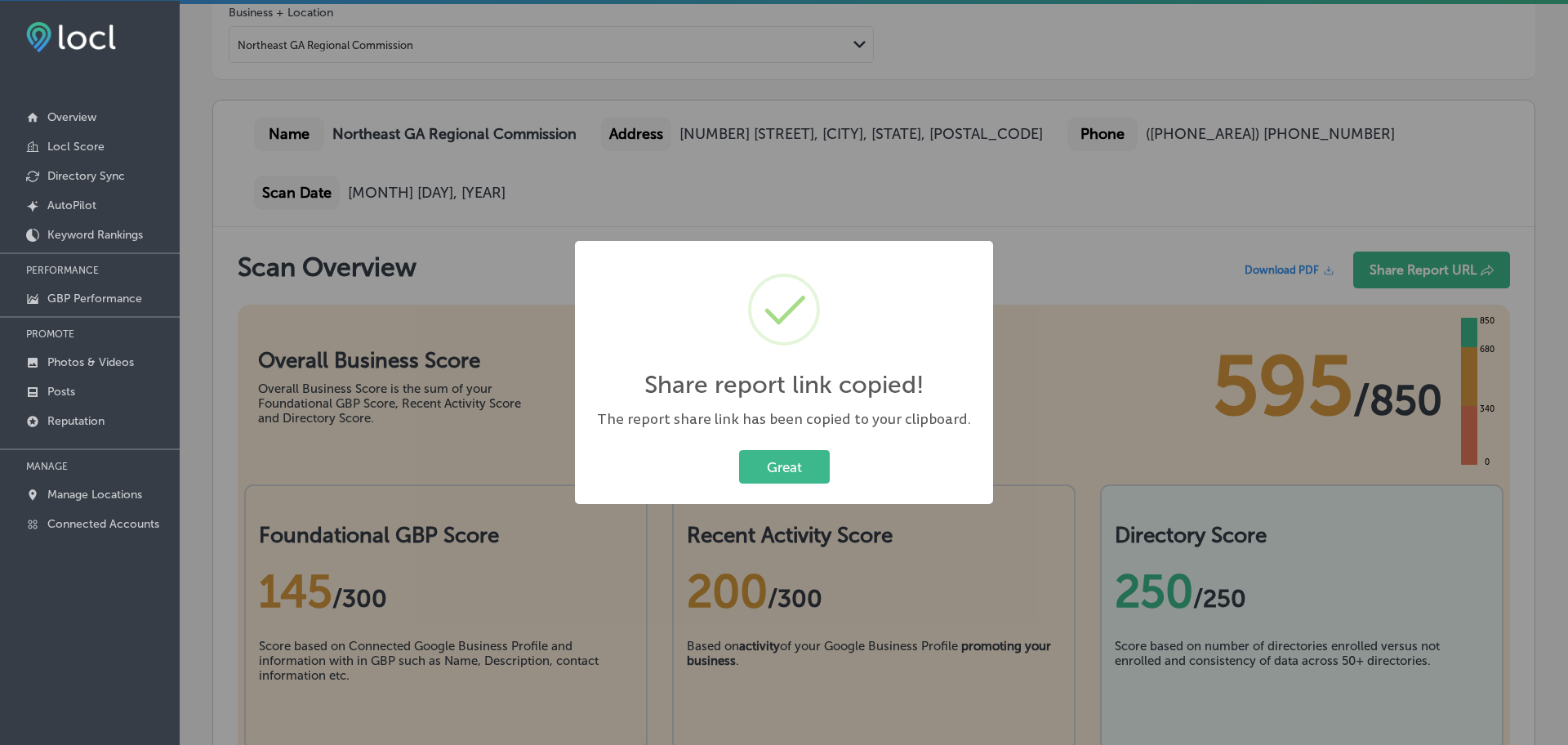 click on "Share report link copied! × The report share link has been copied to your clipboard. Great Cancel" at bounding box center [784, 372] 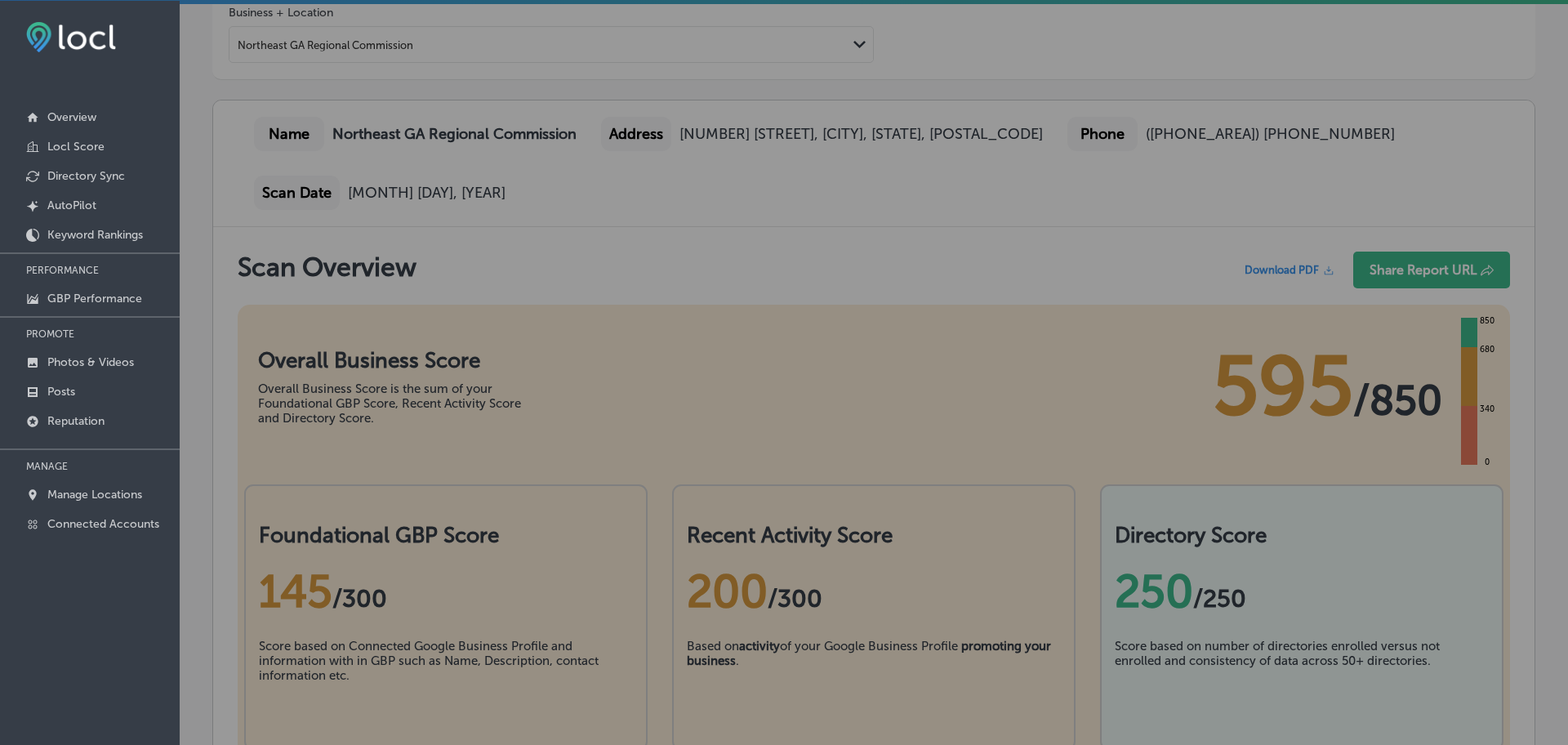 click on "Share report link copied! × The report share link has been copied to your clipboard. Great Cancel" at bounding box center (784, 372) 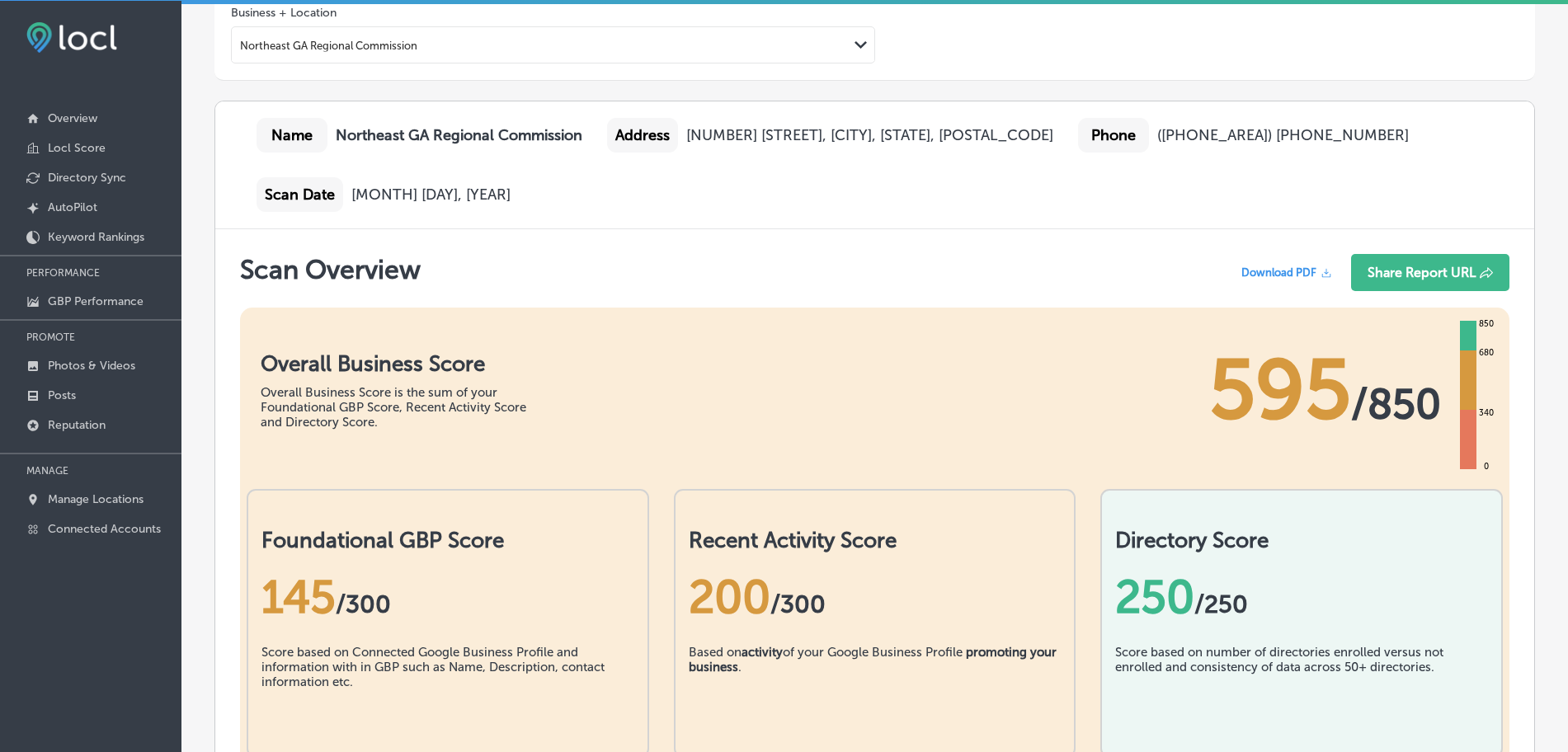 type 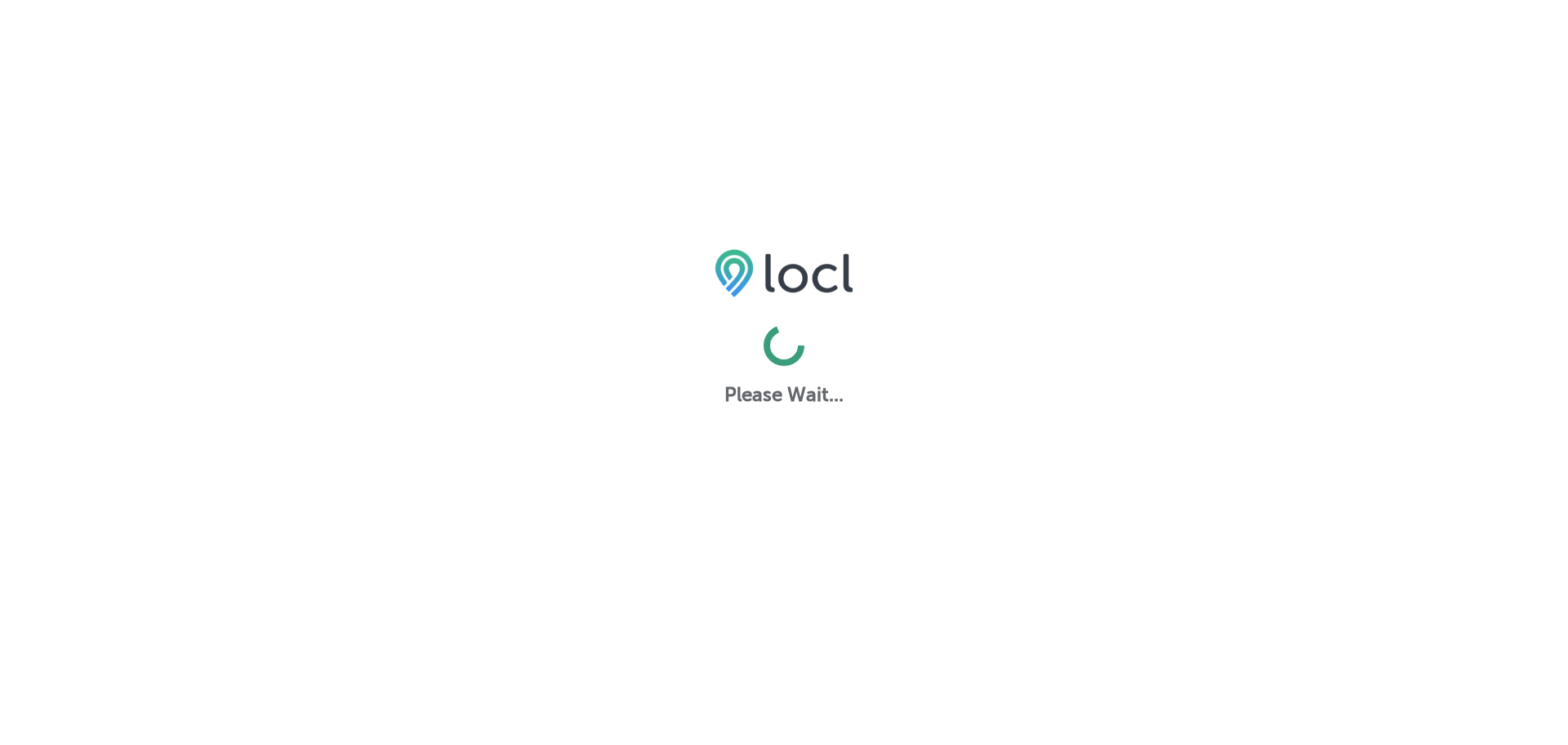scroll, scrollTop: 0, scrollLeft: 0, axis: both 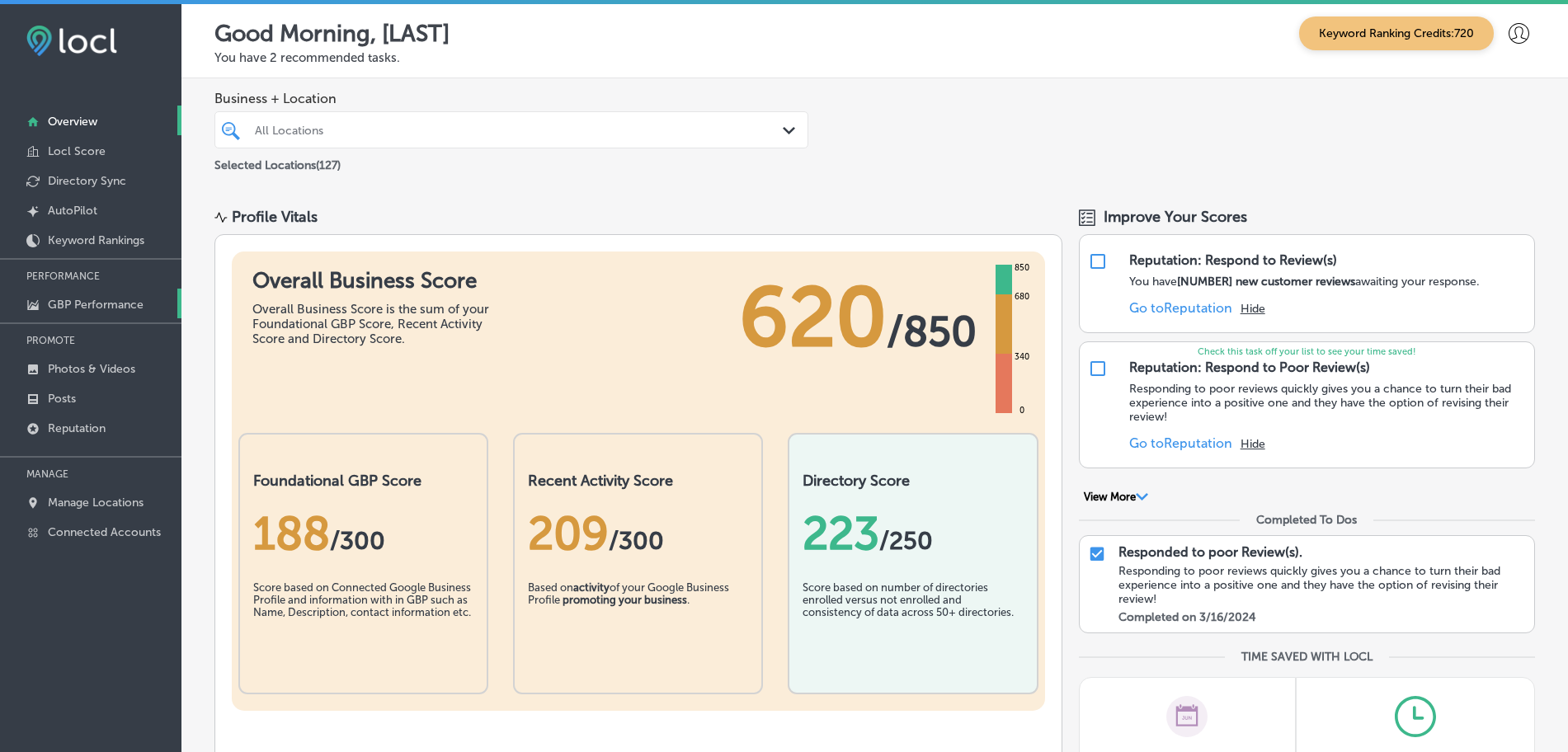 click on "GBP Performance" at bounding box center [91, 303] 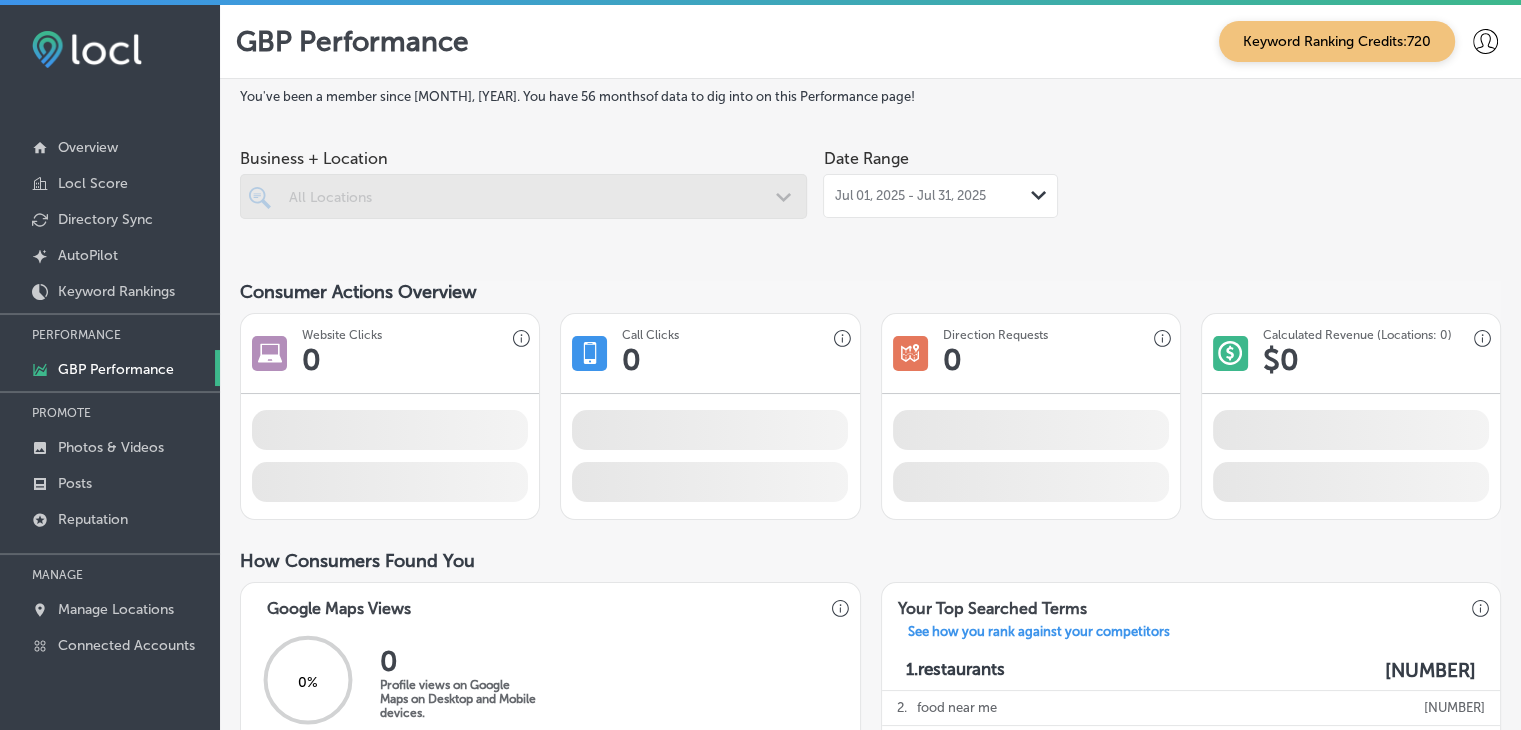 click at bounding box center [523, 196] 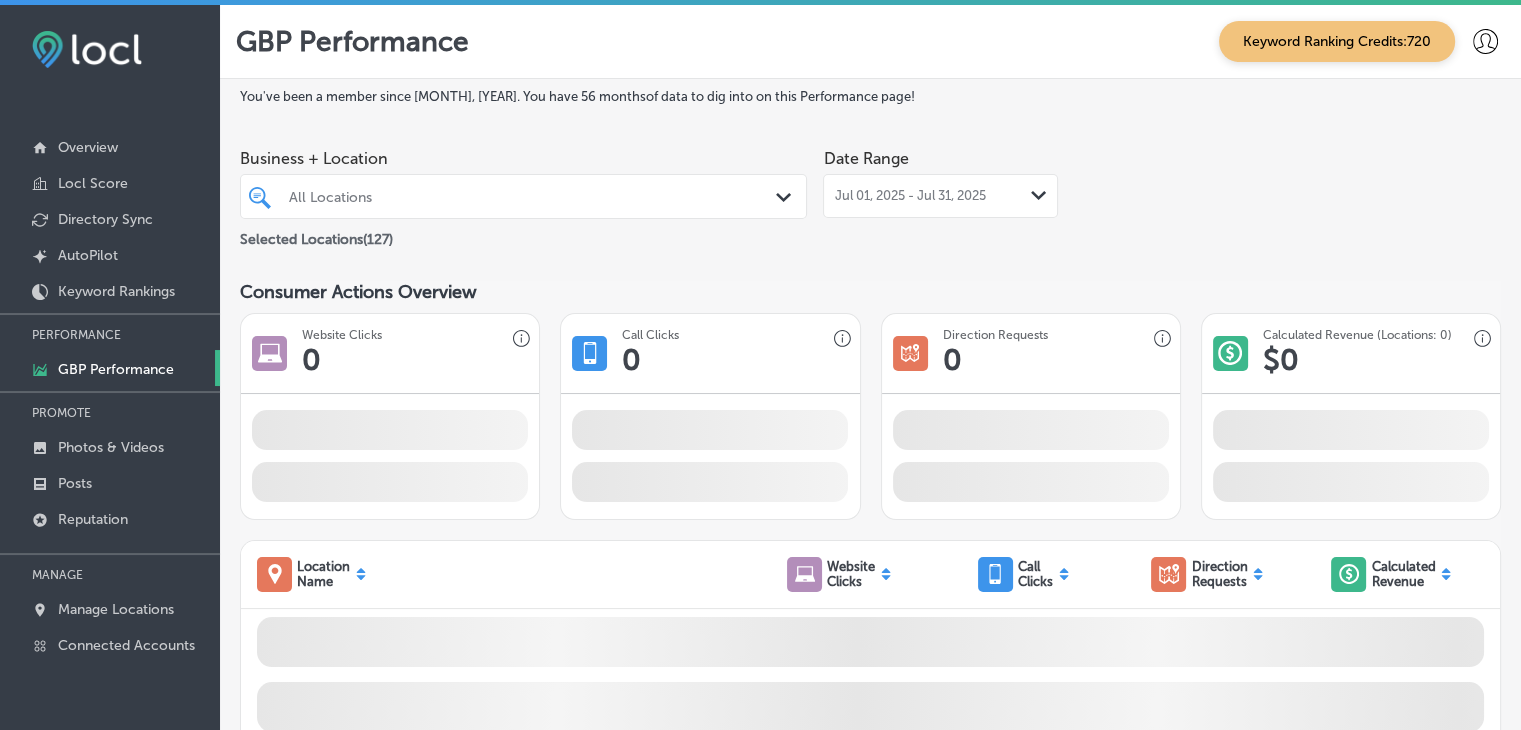 click on "All Locations" at bounding box center (533, 196) 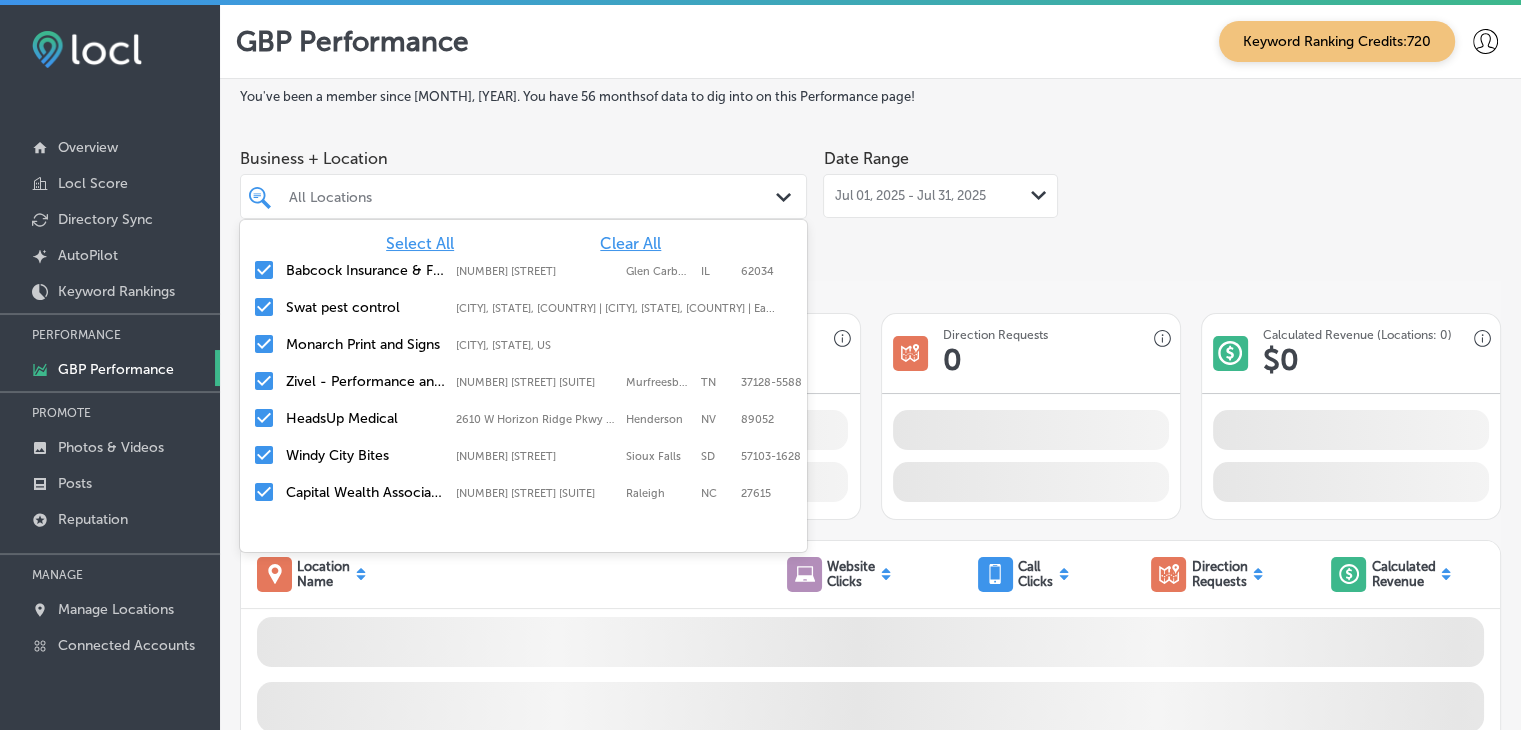 click on "Clear All" at bounding box center (630, 243) 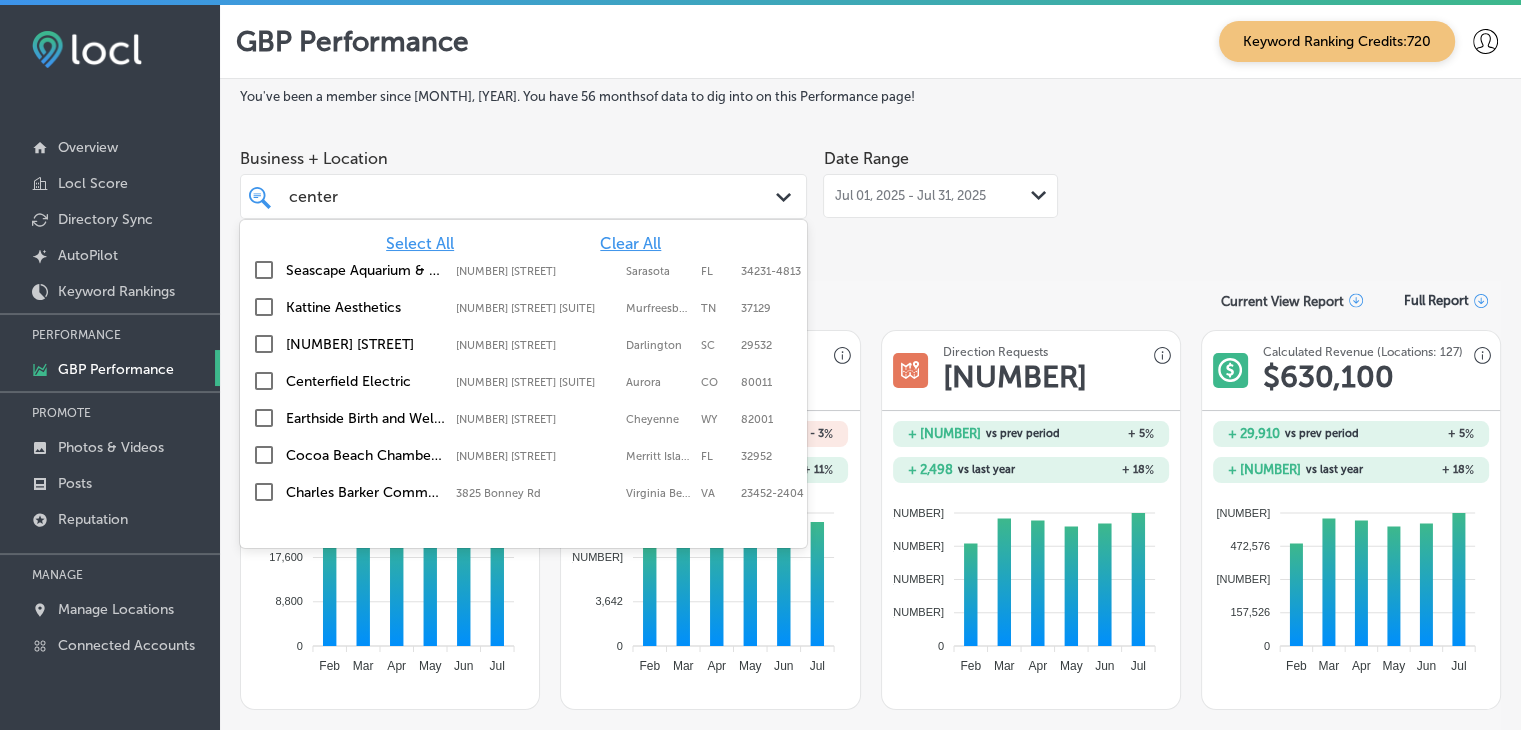 click on "You've been a member since [MONTH], [YEAR] . You have [NUMBER] months of data to dig into on this Performance page! Business + Location option [NUMBER] [STREET] [SUITE], [CITY], [STATE], [POSTAL_CODE]
Path
Created with Sketch.
Select All Clear All Seascape Aquarium & Pet Center [NUMBER] [STREET], [CITY], [STATE], [POSTAL_CODE] [NUMBER] [STREET] [CITY] [STATE] [POSTAL_CODE] Kattine Aesthetics [NUMBER] [STREET] [SUITE], [CITY], [STATE], [POSTAL_CODE] [NUMBER] [STREET] [SUITE] [CITY] [STATE] [POSTAL_CODE] 151 Travel Center [NUMBER] [STREET], [CITY], [STATE], [POSTAL_CODE] [NUMBER] [STREET] [CITY] [STATE] [POSTAL_CODE] Centerfield Electric [NUMBER] [STREET] [SUITE], [CITY], [STATE], [POSTAL_CODE] [NUMBER] [STREET] [SUITE] [CITY] [STATE] [POSTAL_CODE]" at bounding box center [870, 1461] 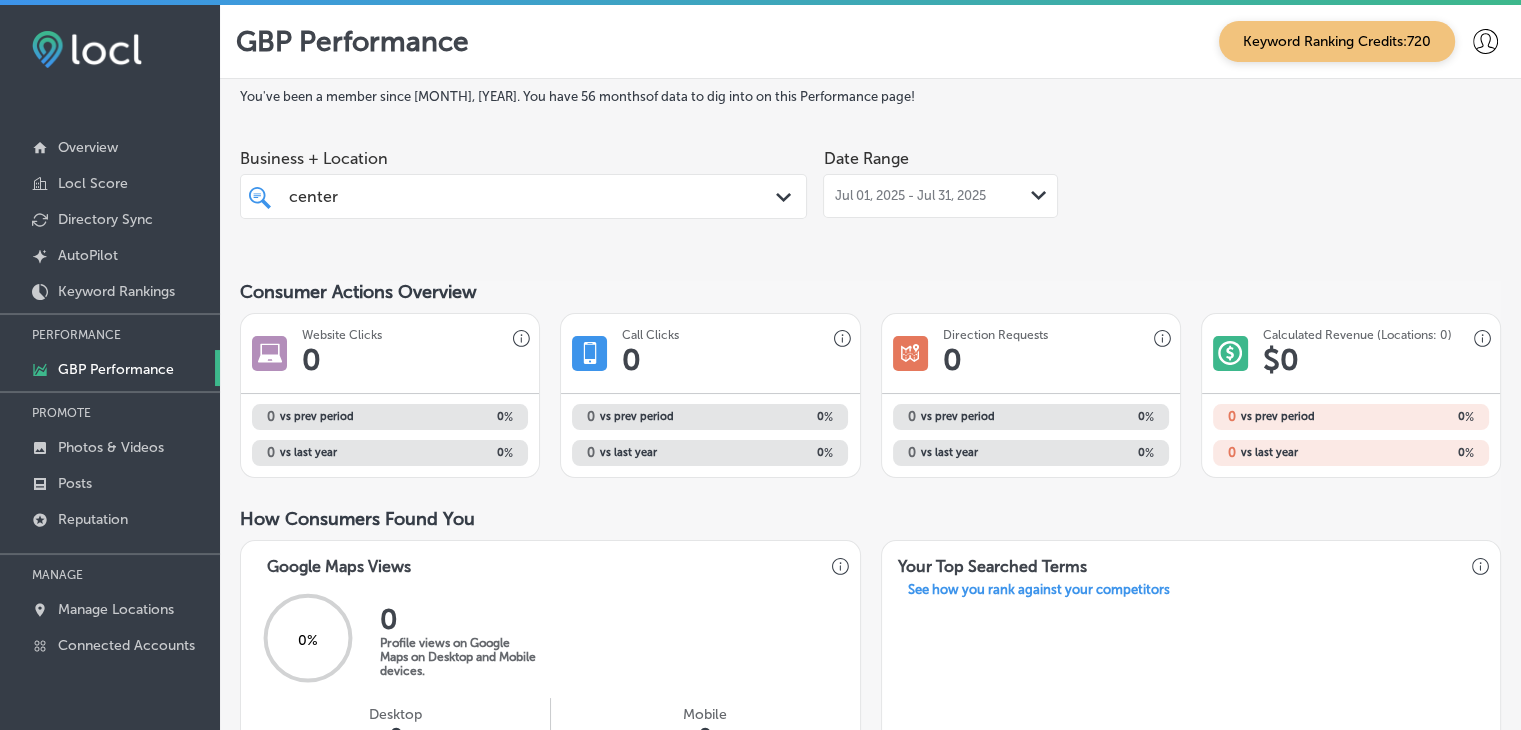 click on "[MONTH] [DAY], [YEAR] - [MONTH] [DAY], [YEAR]" at bounding box center [940, 196] 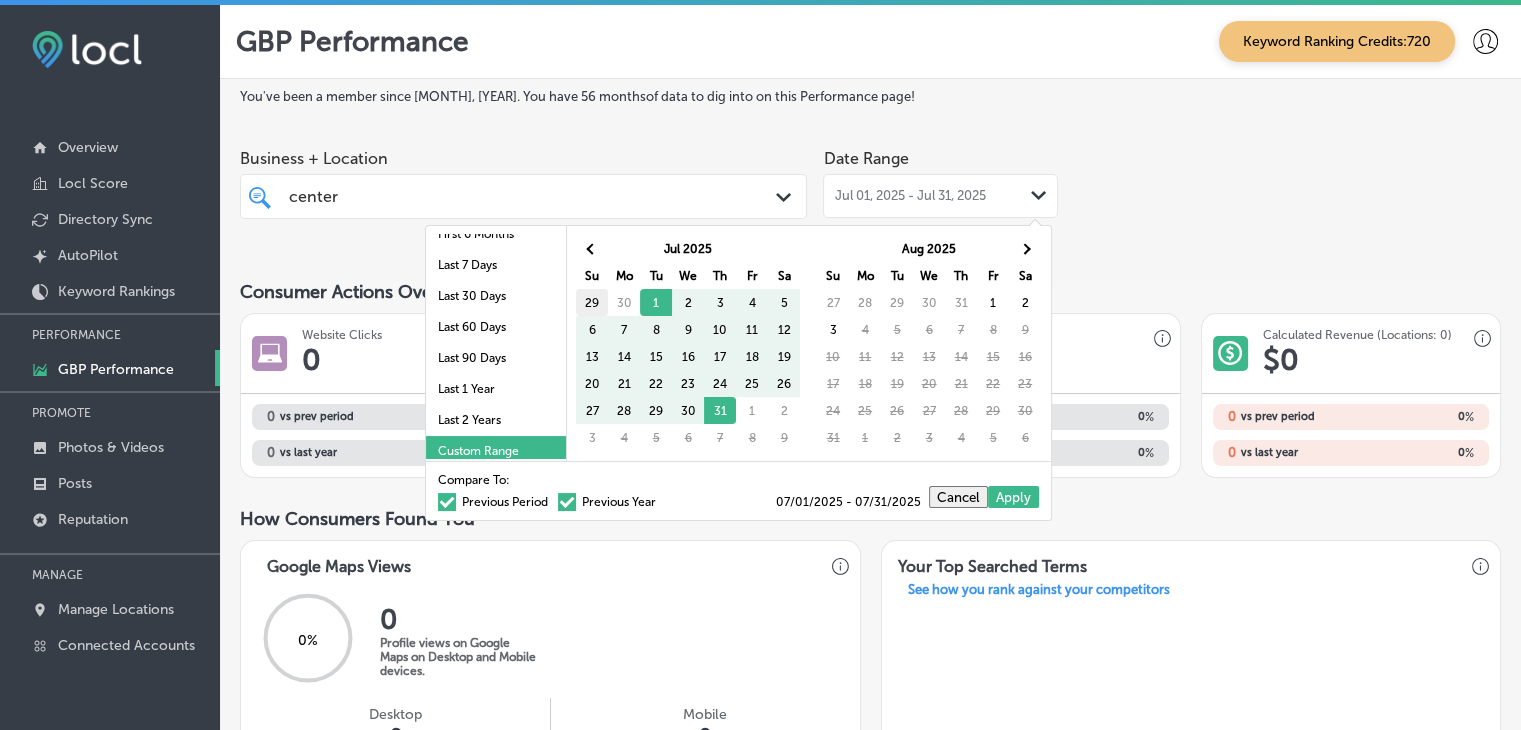 scroll, scrollTop: 116, scrollLeft: 0, axis: vertical 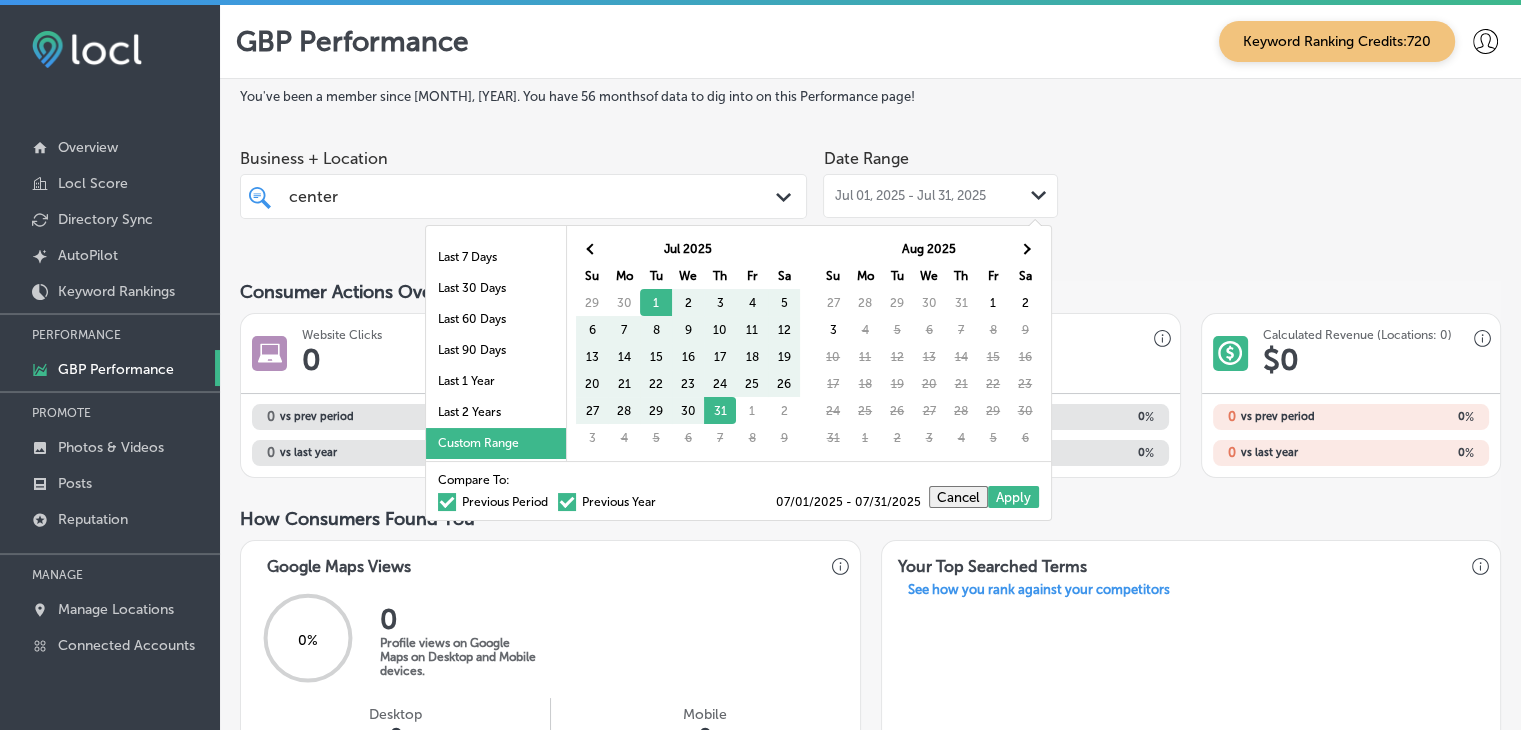 click on "[MONTH] [YEAR] Su Mo Tu We Th Fr Sa 29 30 1 2 3 4 5 6 7 8 9 10 11 12 13 14 15 16 17 18 19 20 21 22 23 24 25 26 27 28 29 30 31 1 2 3 4 5 6 7 8 9" at bounding box center (687, 343) 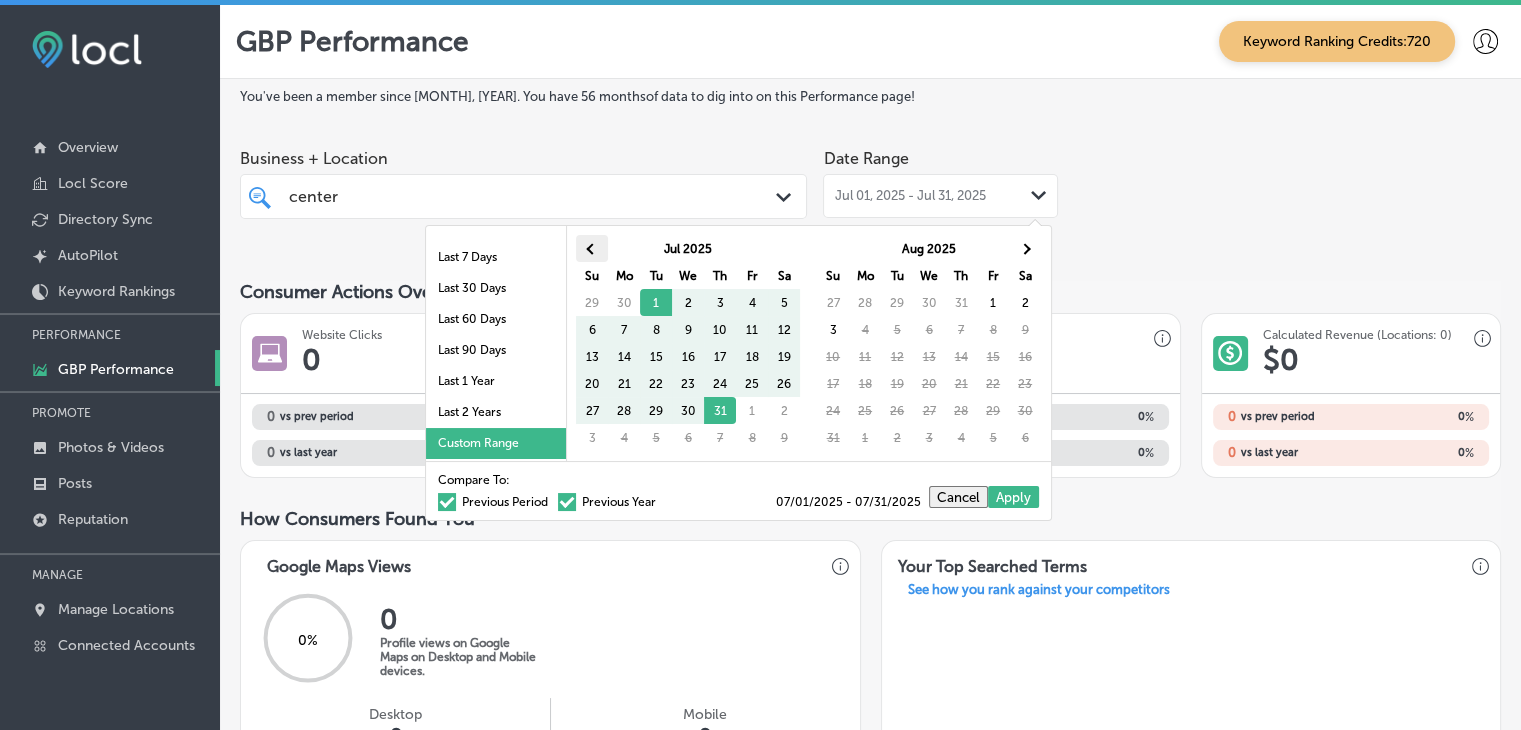 click at bounding box center (592, 248) 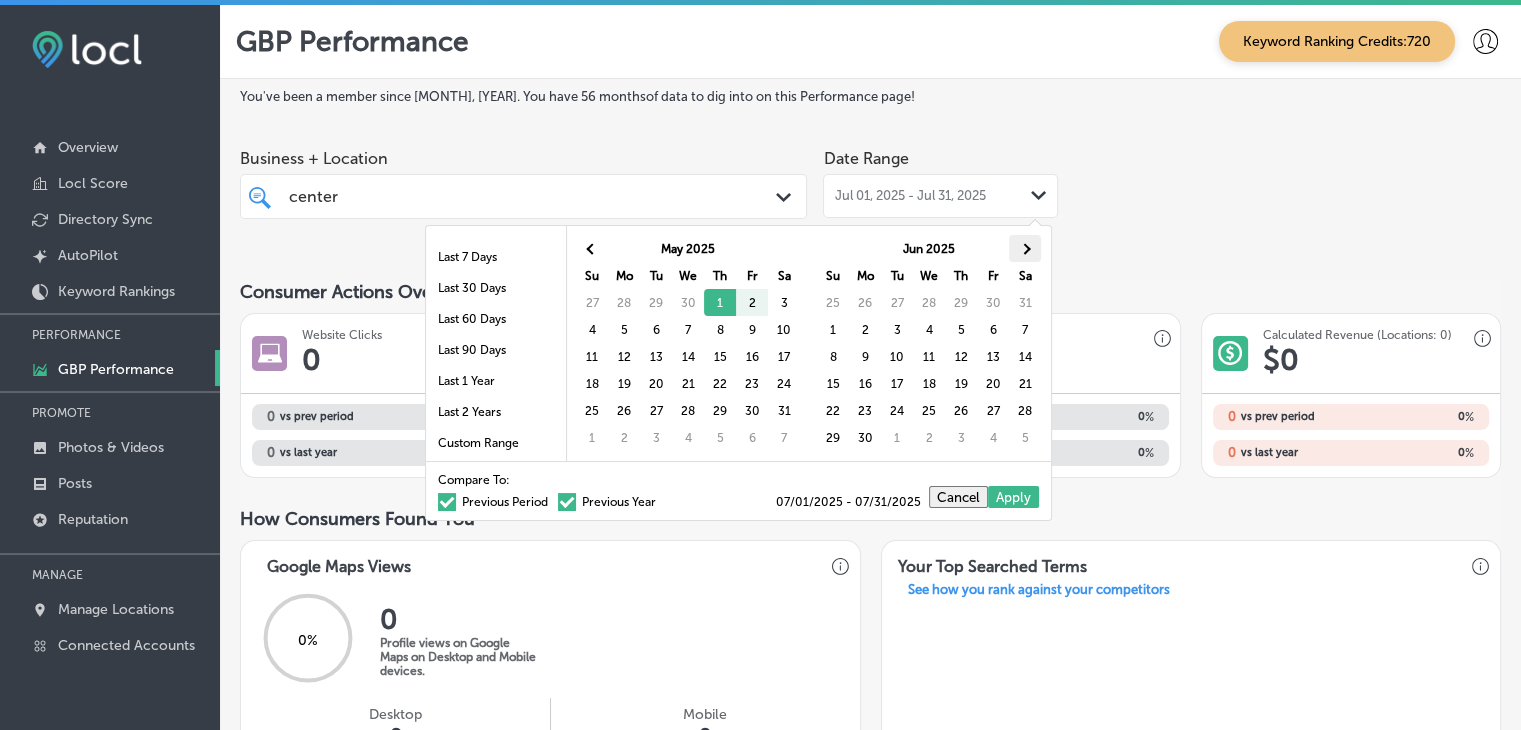 click at bounding box center [1025, 248] 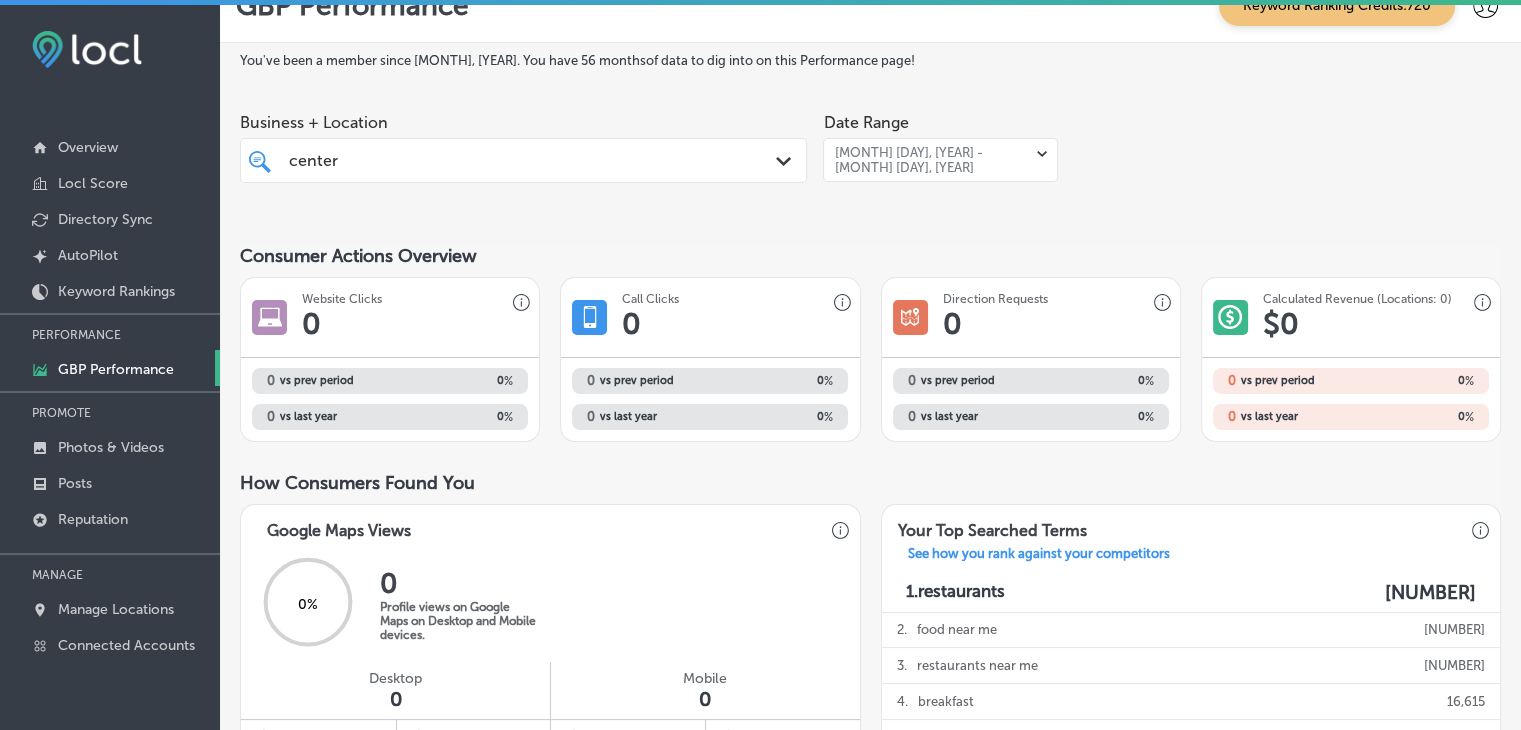 scroll, scrollTop: 100, scrollLeft: 0, axis: vertical 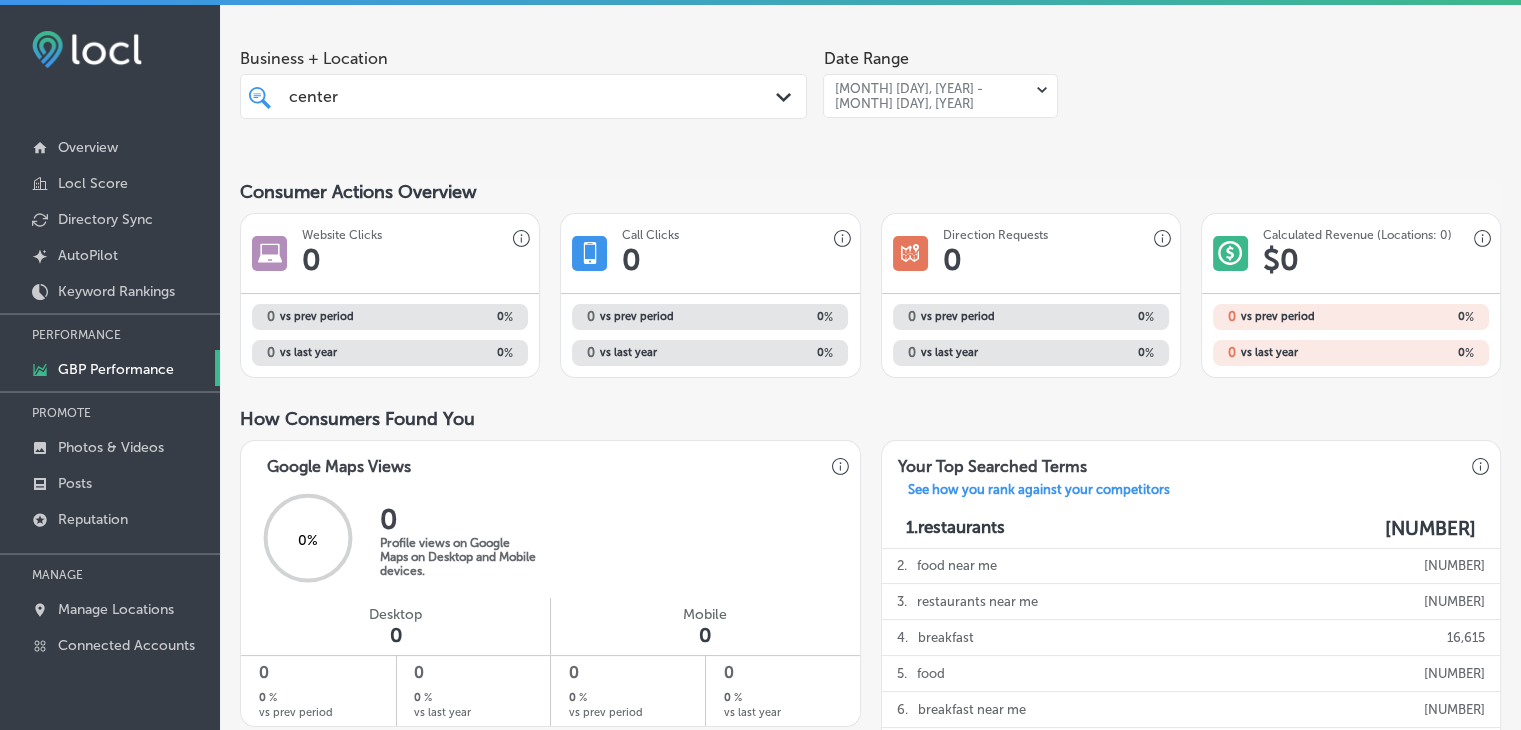 click on "center center" at bounding box center (500, 96) 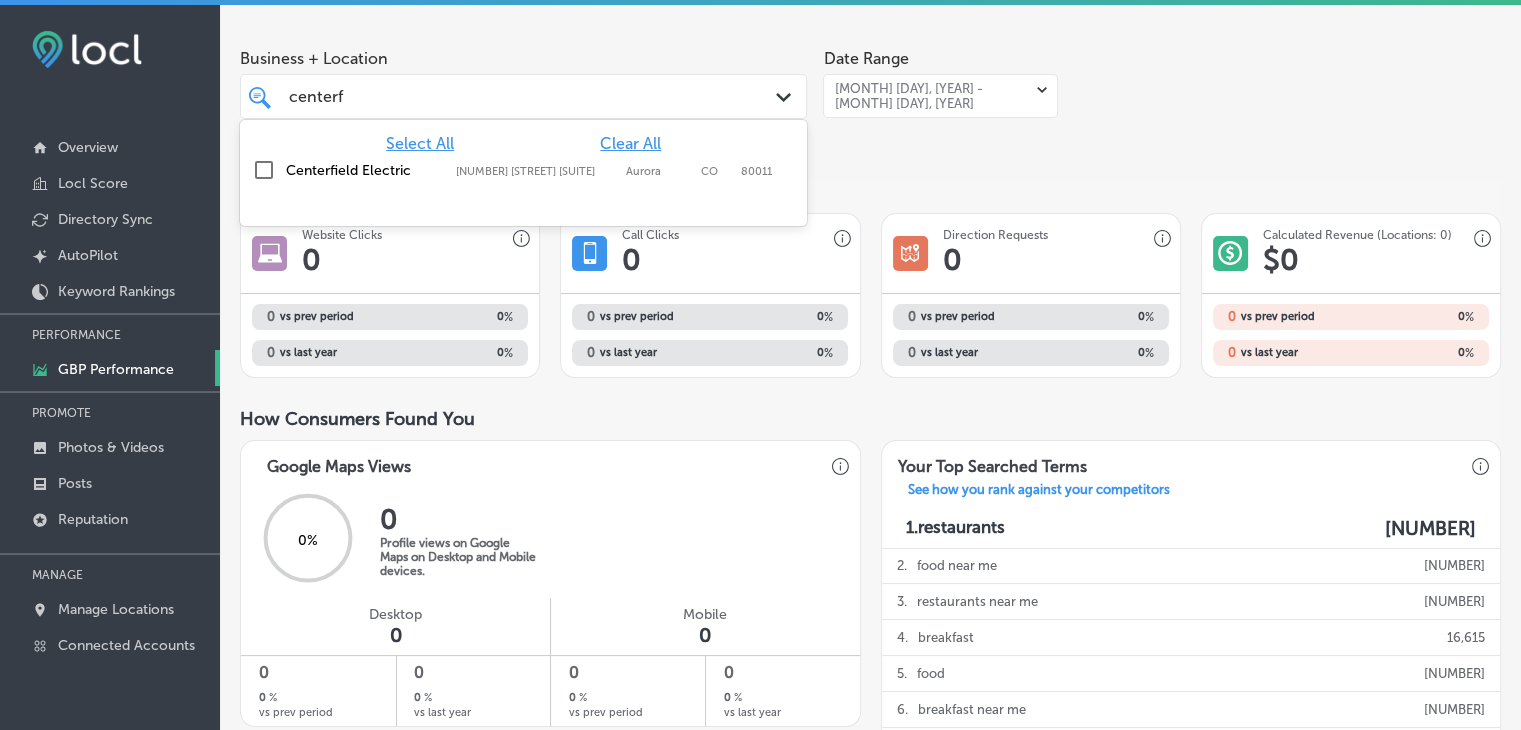 click on "Centerfield Electric [NUMBER] [STREET] UNIT [CHAR], [CITY], [STATE], [POSTAL_CODE] [NUMBER] [STREET] UNIT [CHAR] [CITY] [STATE] [POSTAL_CODE]" at bounding box center [523, 170] 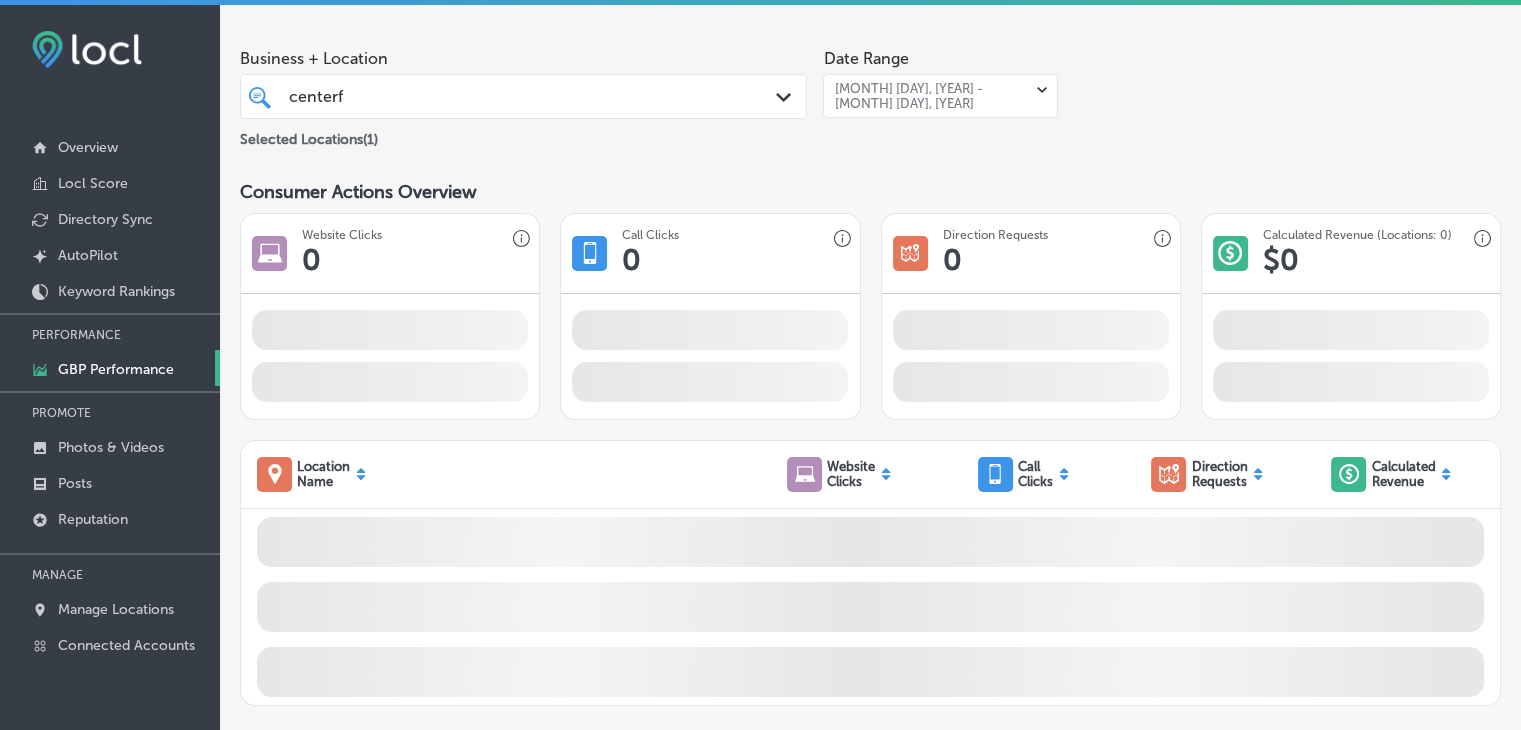 click on "centerf centerf
Path
Created with Sketch." at bounding box center [523, 96] 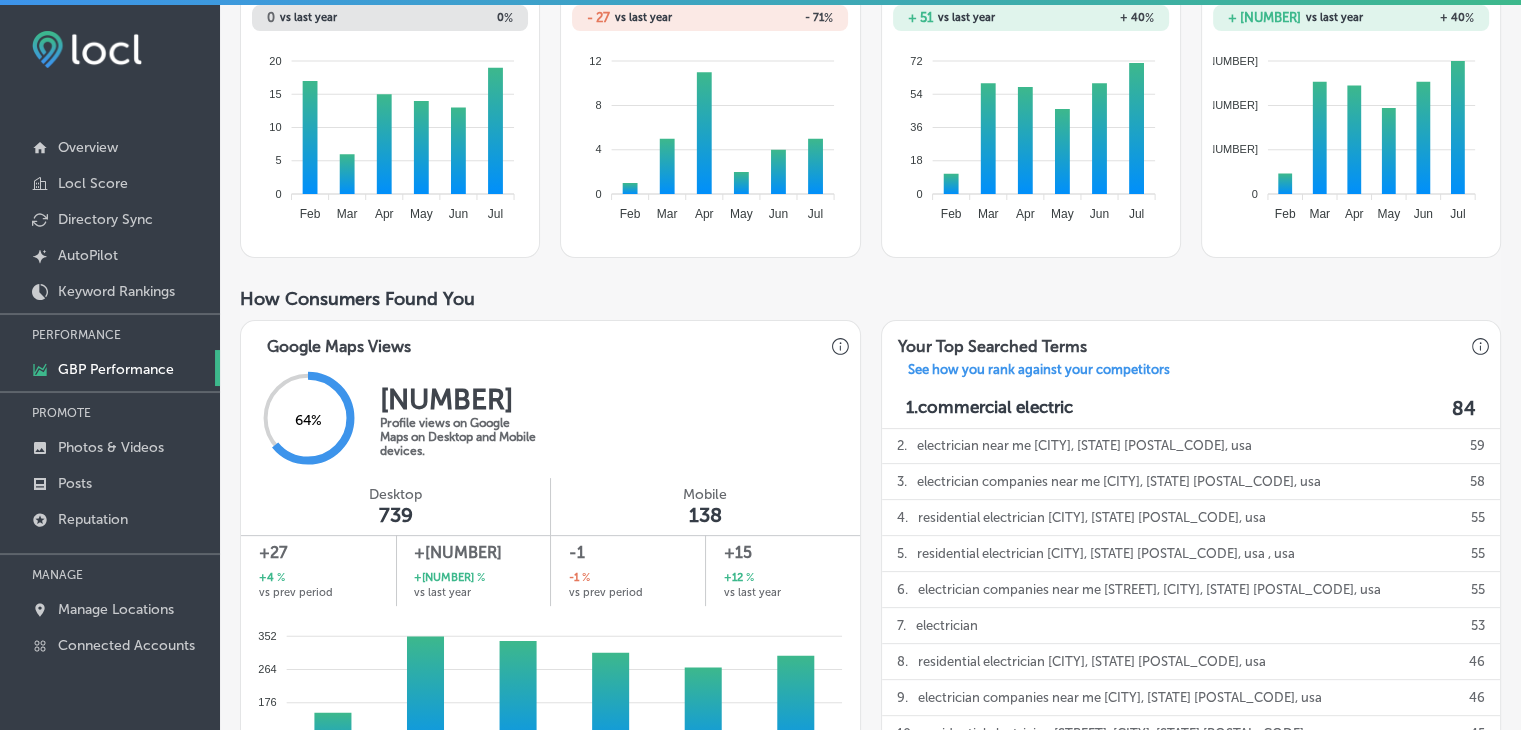 scroll, scrollTop: 800, scrollLeft: 0, axis: vertical 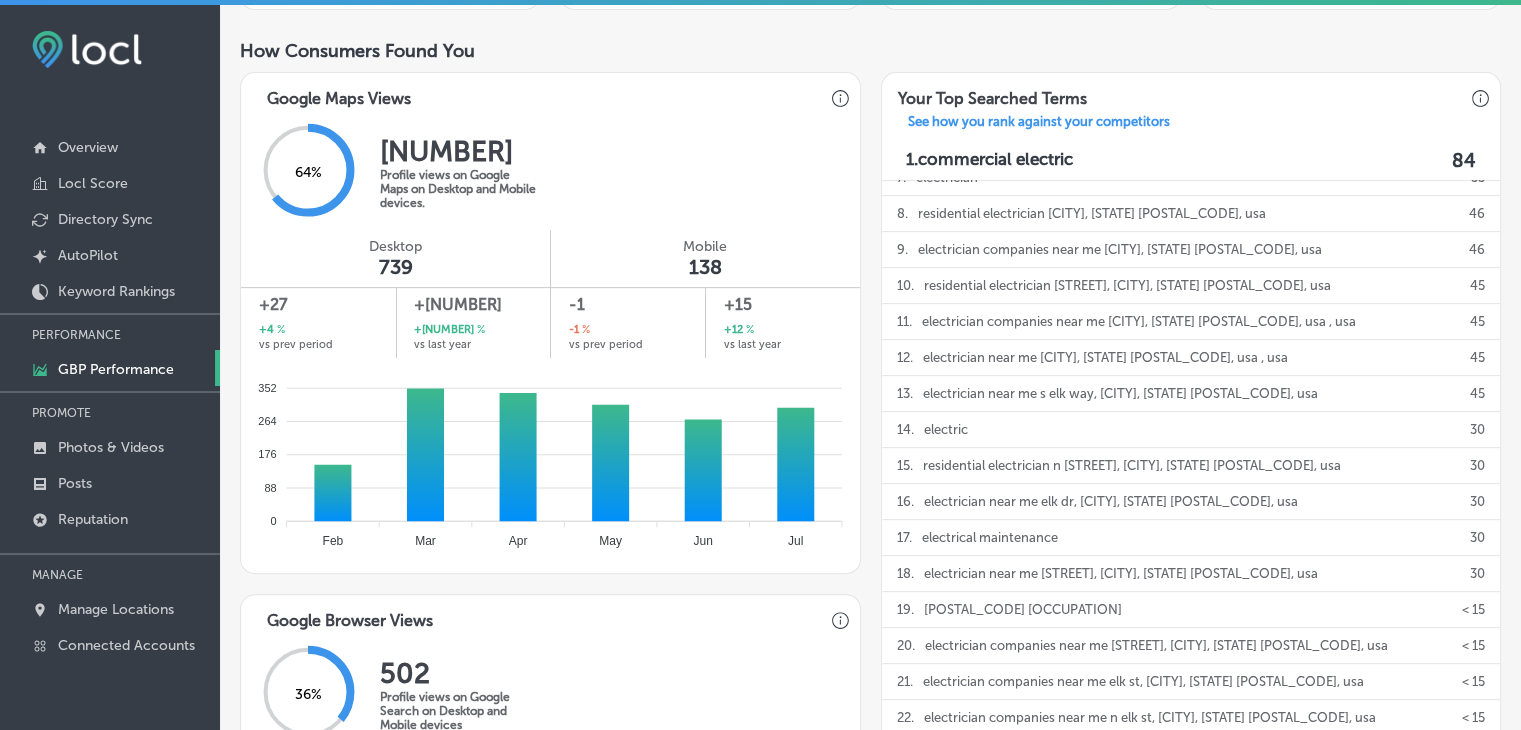 type on "centerf" 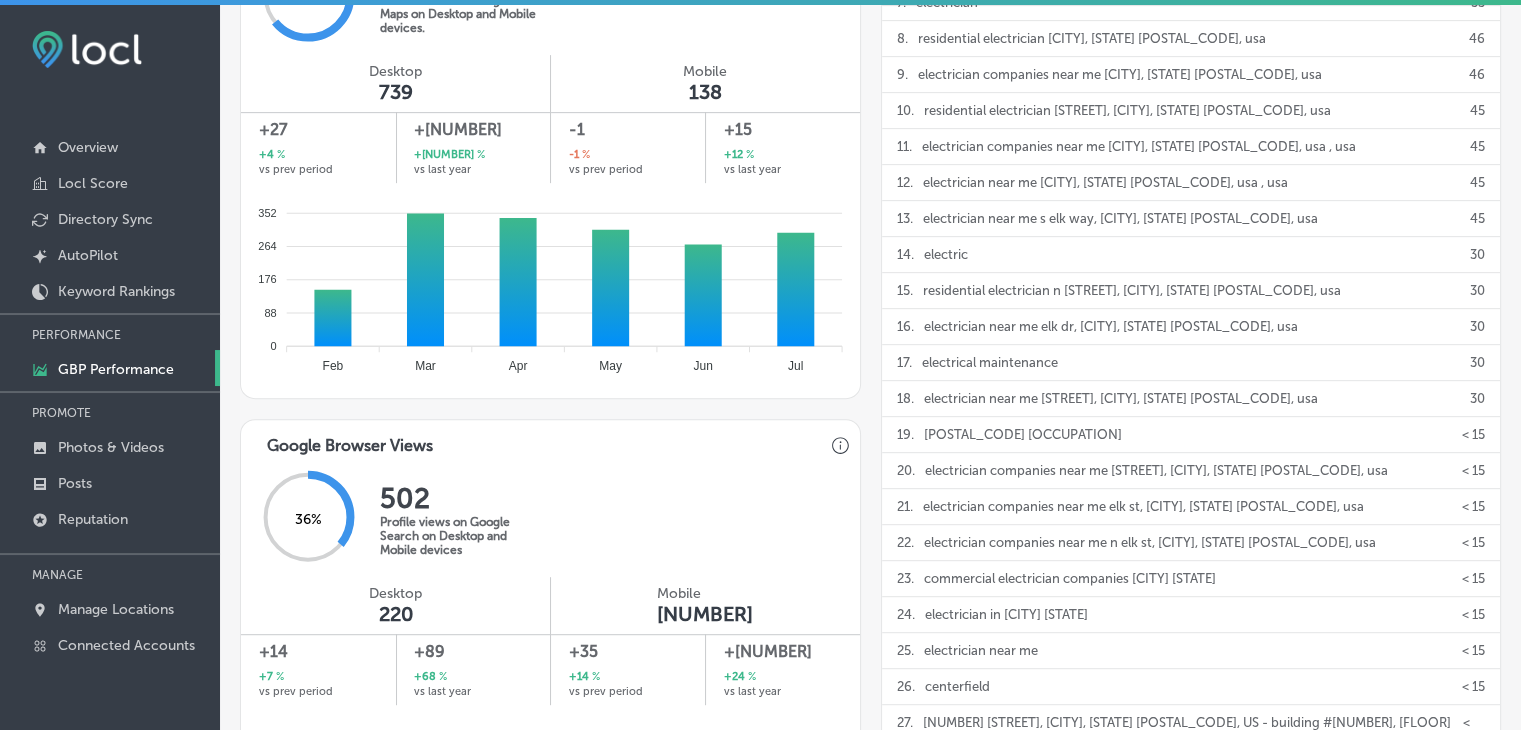 scroll, scrollTop: 1100, scrollLeft: 0, axis: vertical 